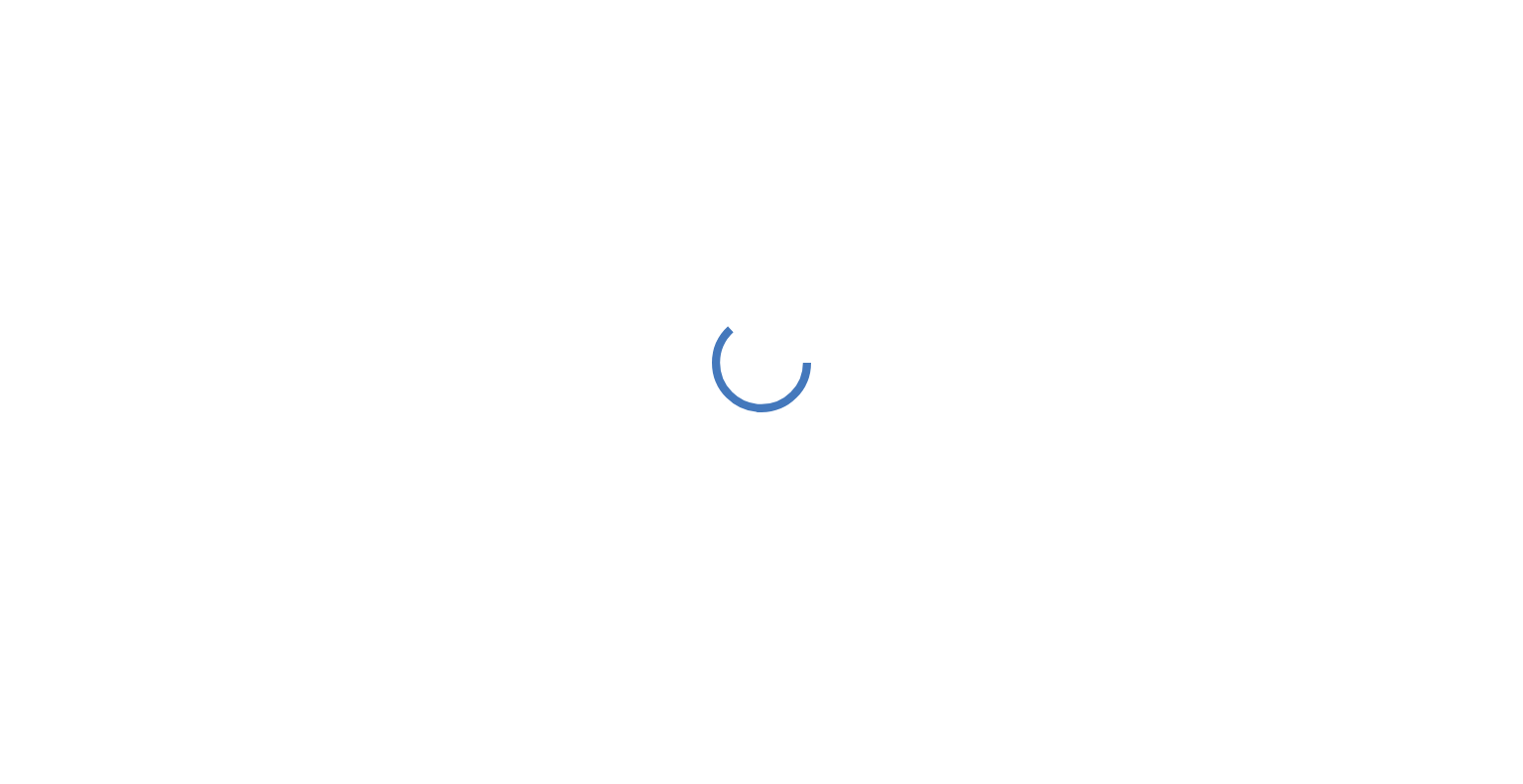 scroll, scrollTop: 0, scrollLeft: 0, axis: both 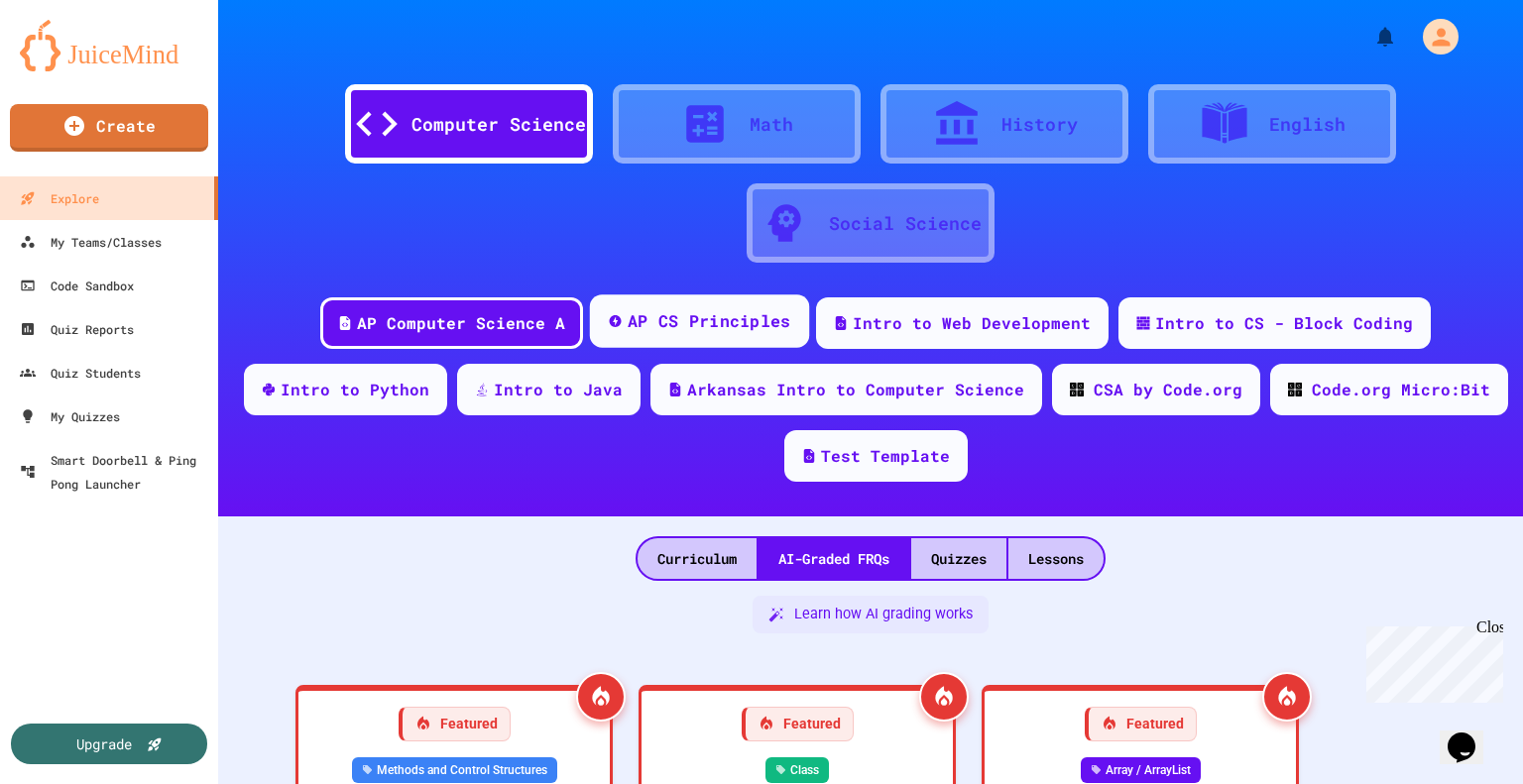 click on "AP CS Principles" at bounding box center (709, 321) 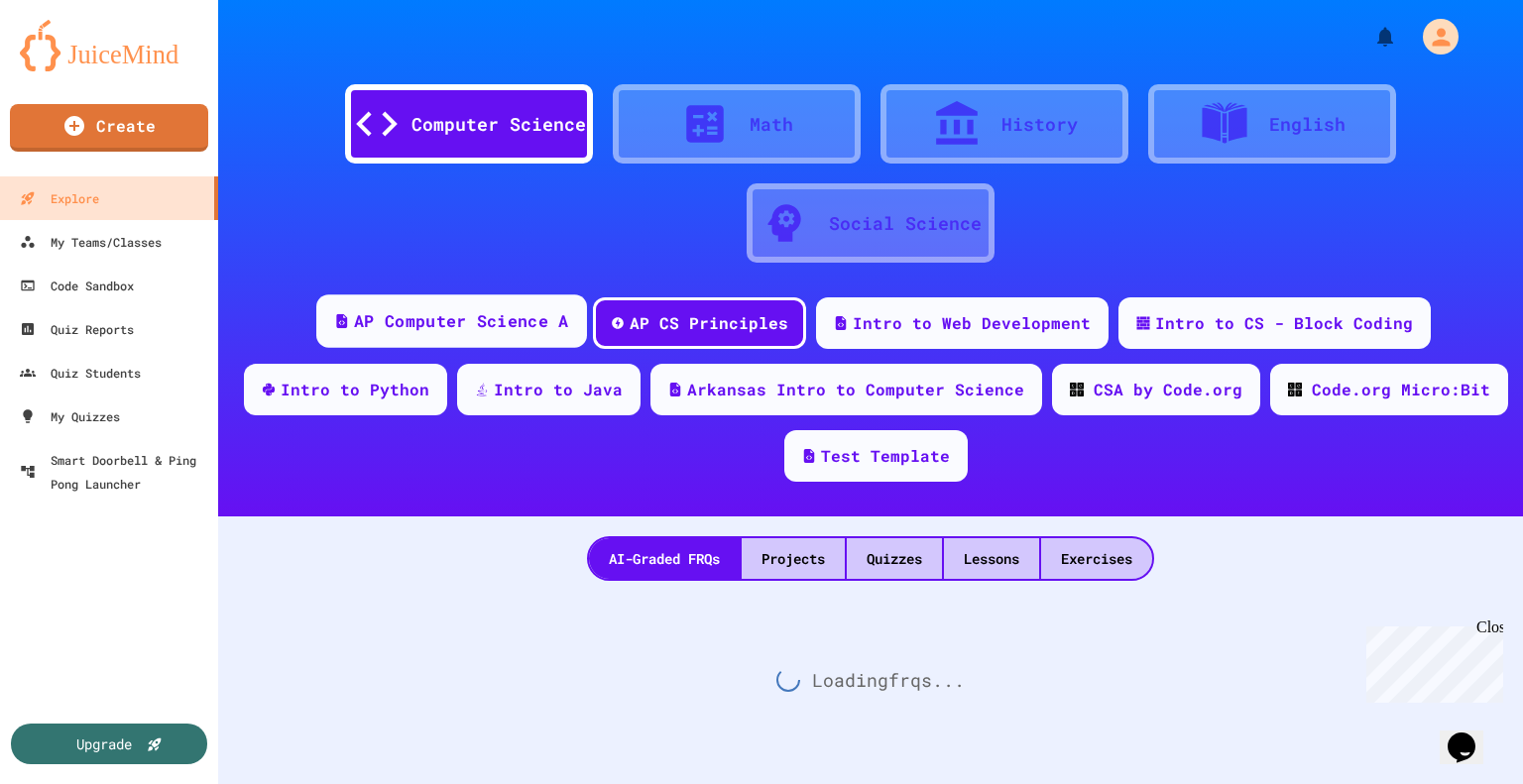 click on "AP Computer Science A" at bounding box center [461, 321] 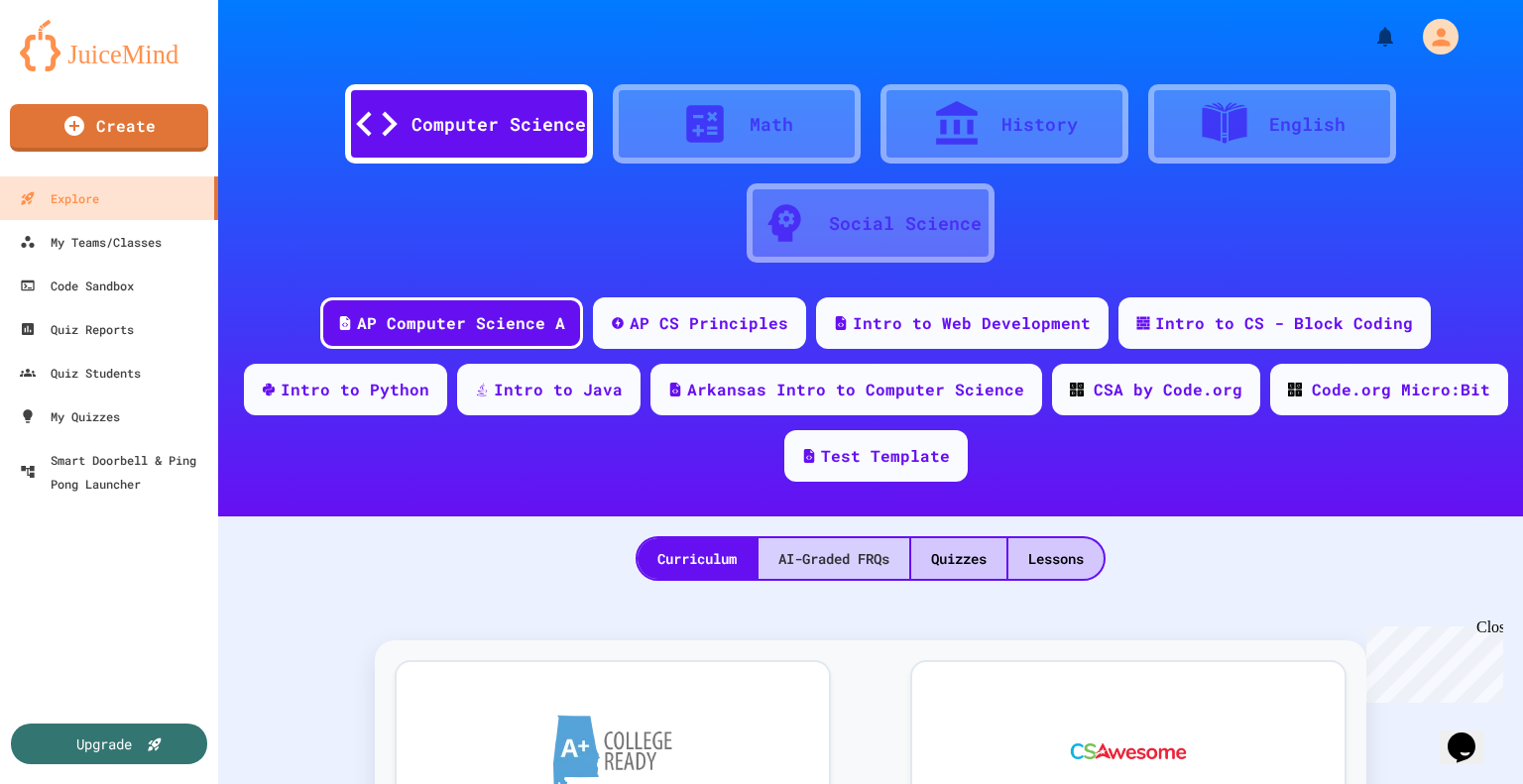 click on "AI-Graded FRQs" at bounding box center (834, 558) 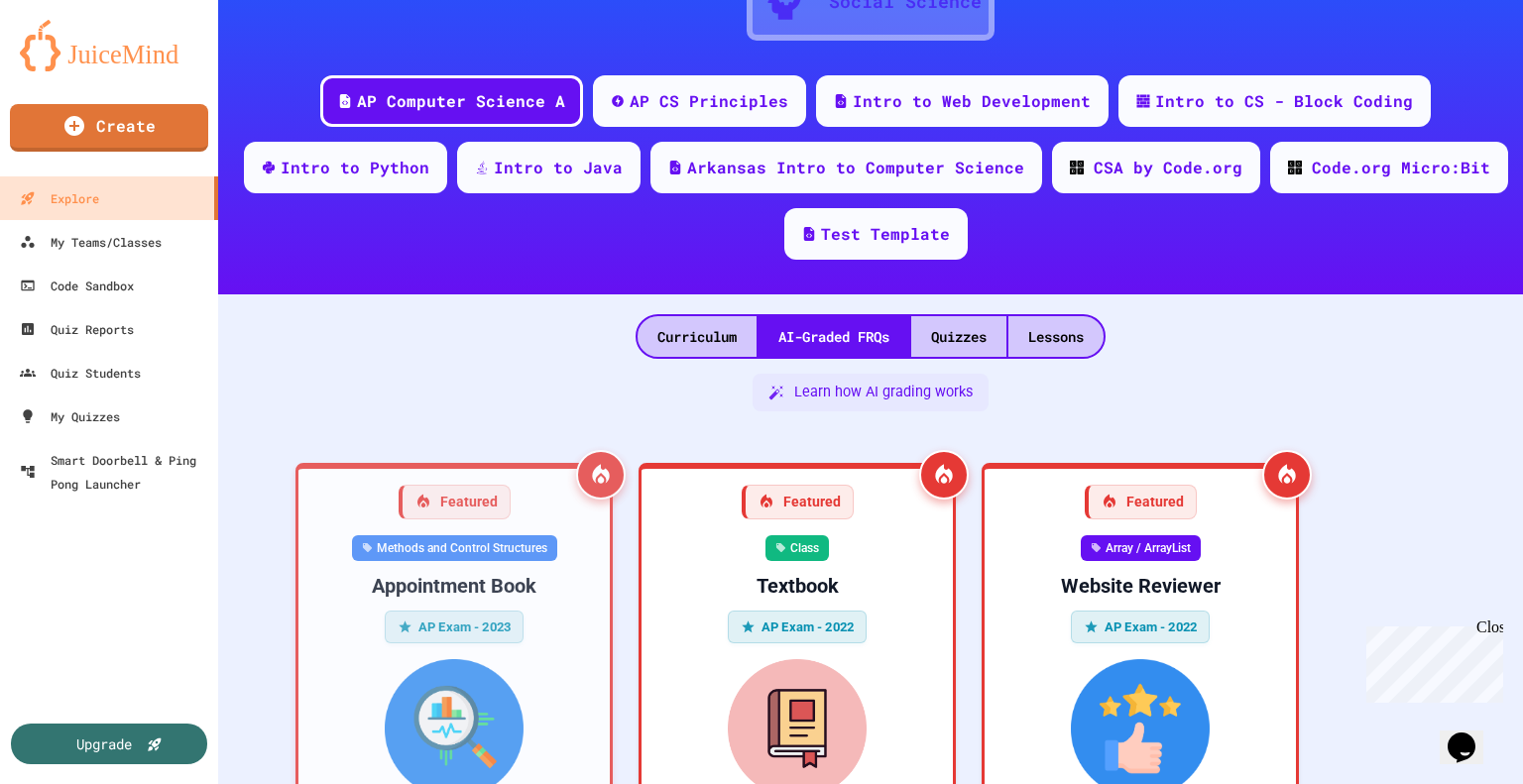scroll, scrollTop: 375, scrollLeft: 0, axis: vertical 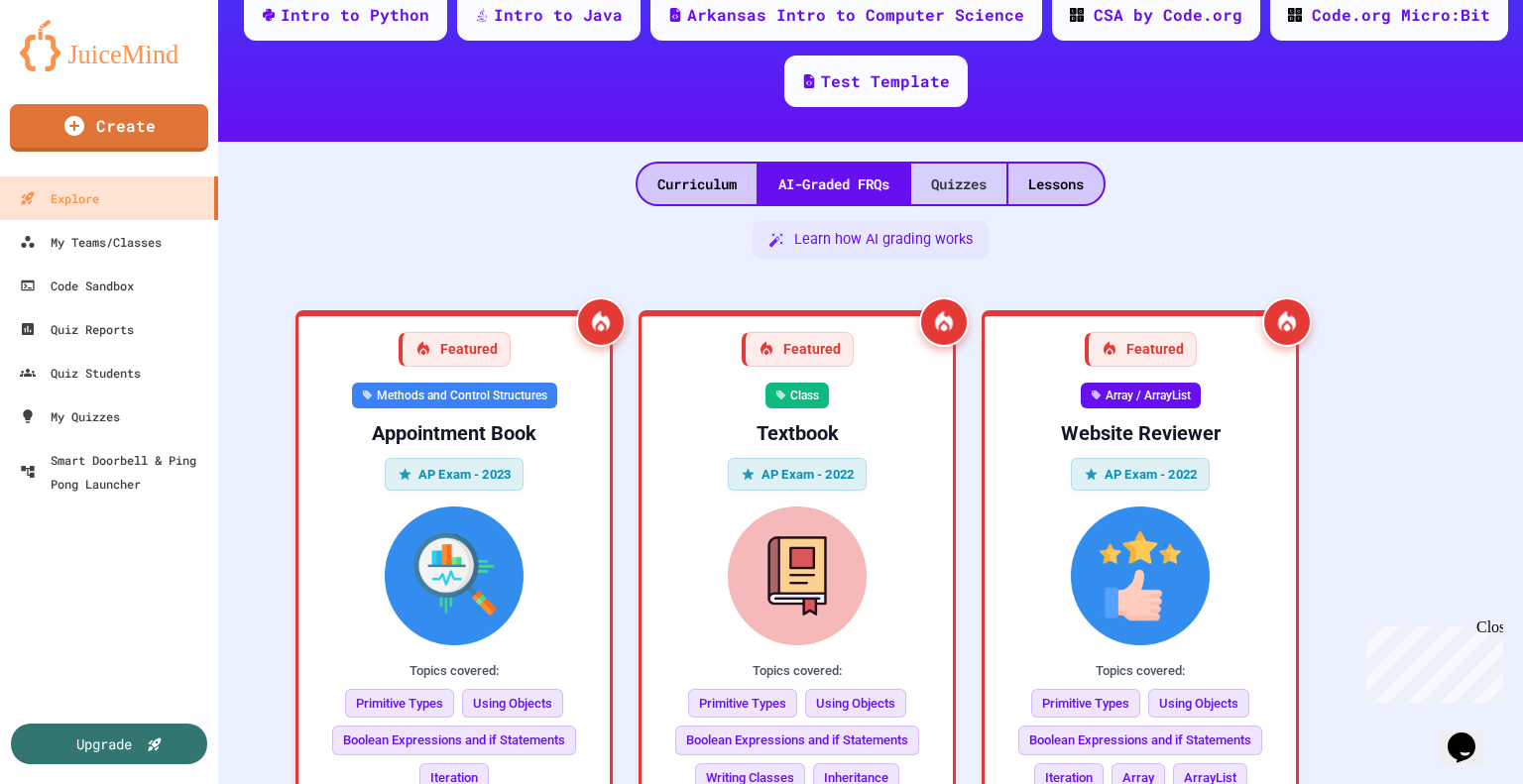 click on "Quizzes" at bounding box center (959, 183) 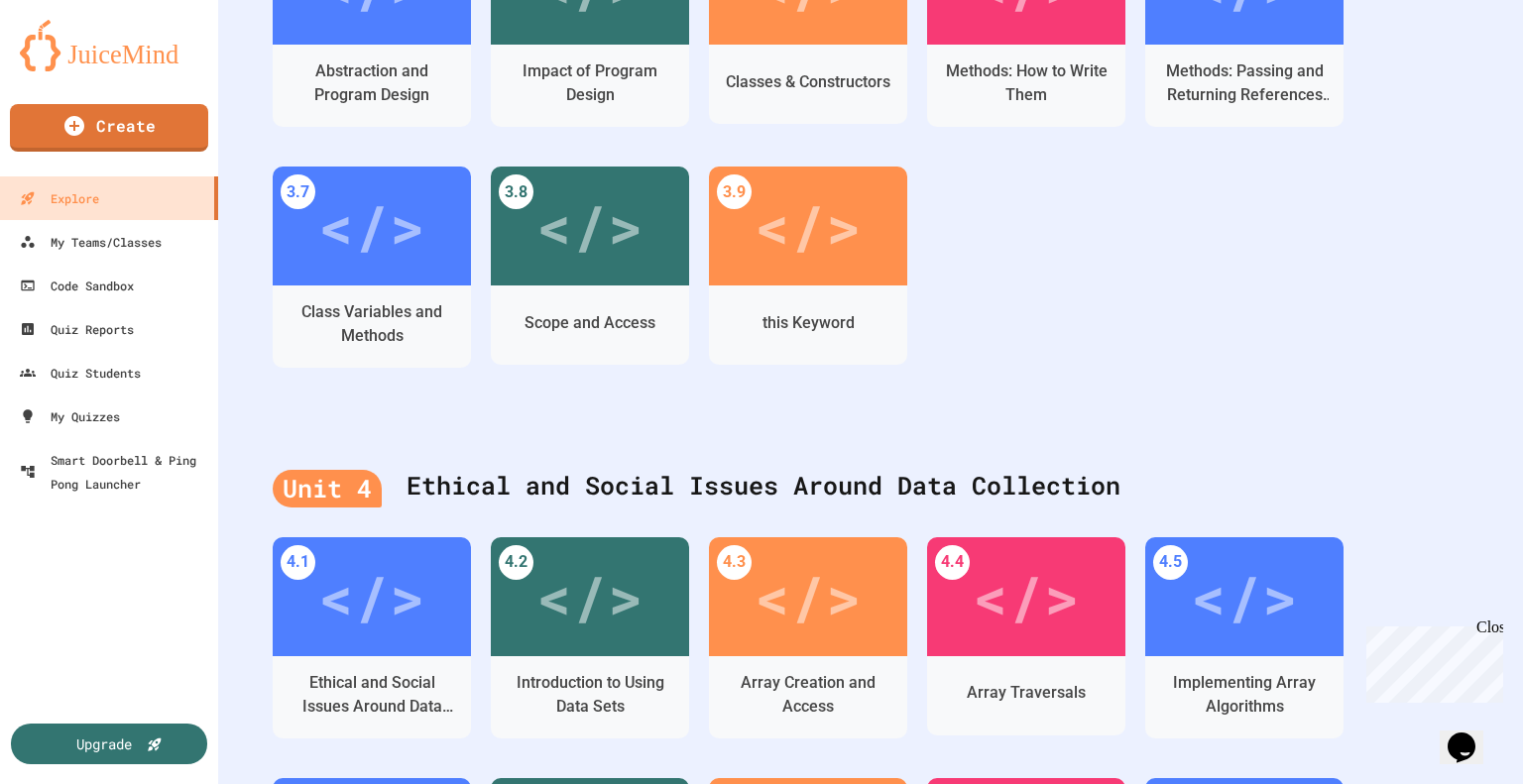 click on "3.1 </> Abstraction and Program Design 3.2 </> Impact of Program Design 3.3 - 3.4 </> Classes & Constructors 3.5 </> Methods: How to Write Them 3.6 </> Methods: Passing and Returning References of an Object 3.7 </> Class Variables and Methods 3.8 </> Scope and Access 3.9 </> this Keyword" at bounding box center [871, 167] 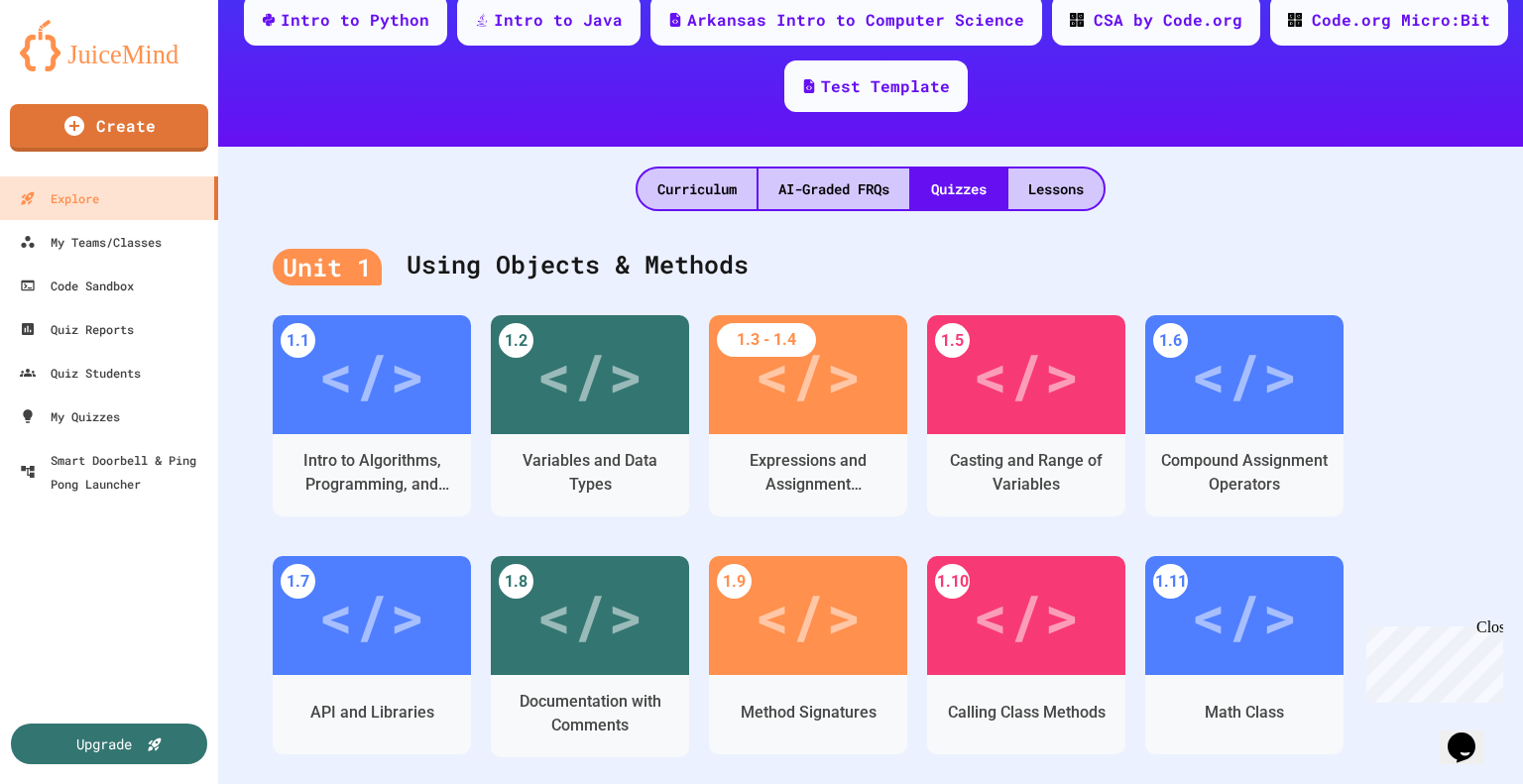scroll, scrollTop: 0, scrollLeft: 0, axis: both 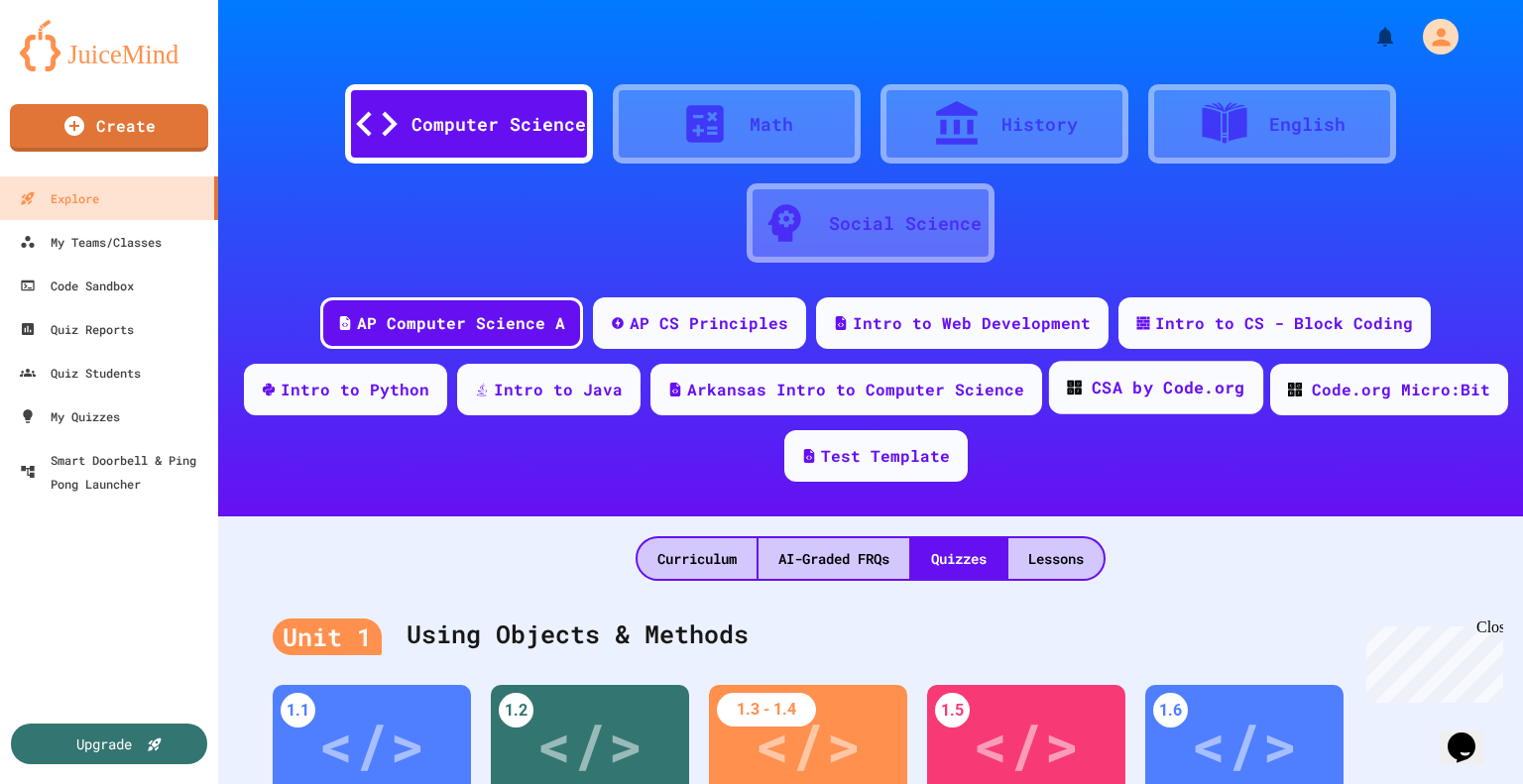 click on "CSA by Code.org" at bounding box center (1168, 388) 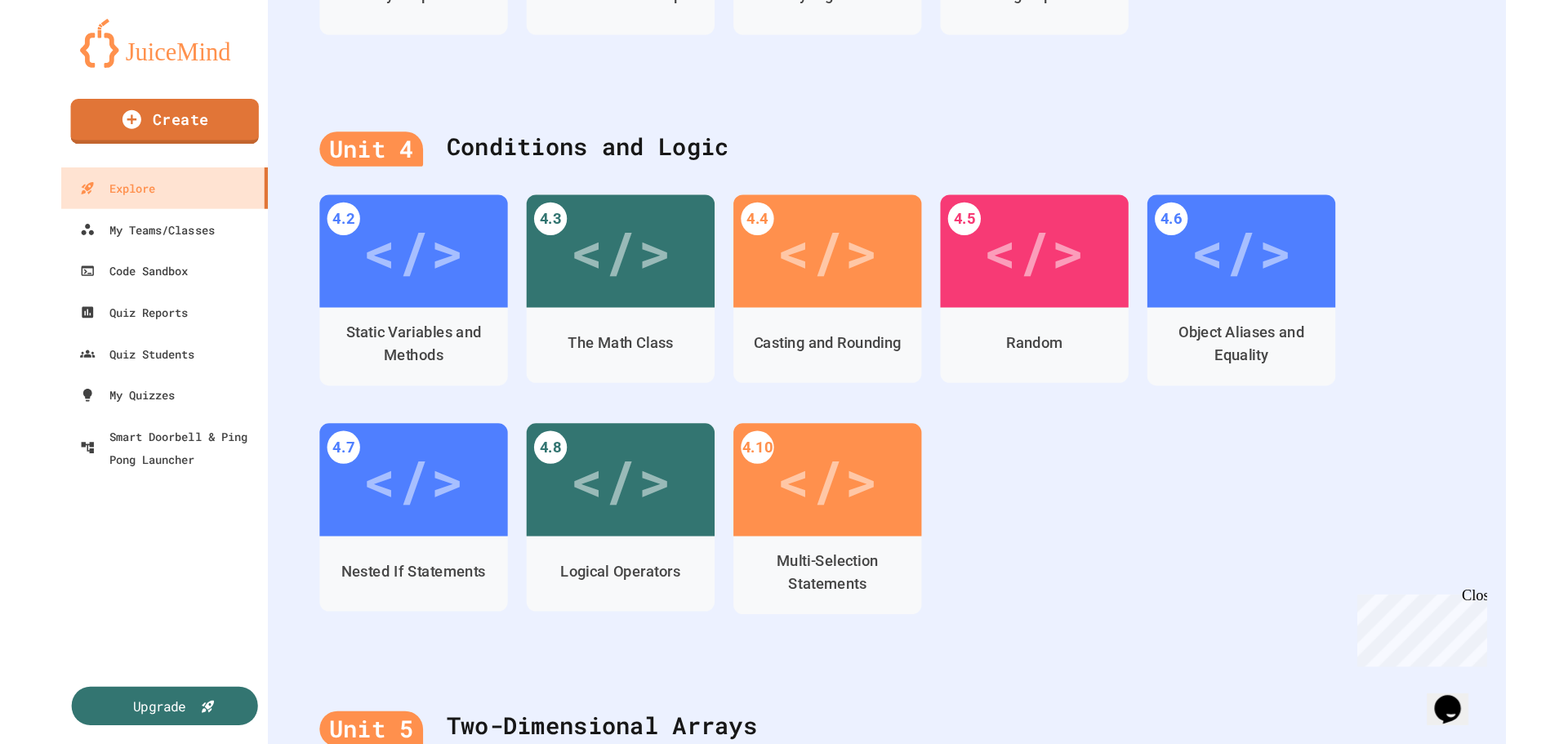 scroll, scrollTop: 1427, scrollLeft: 0, axis: vertical 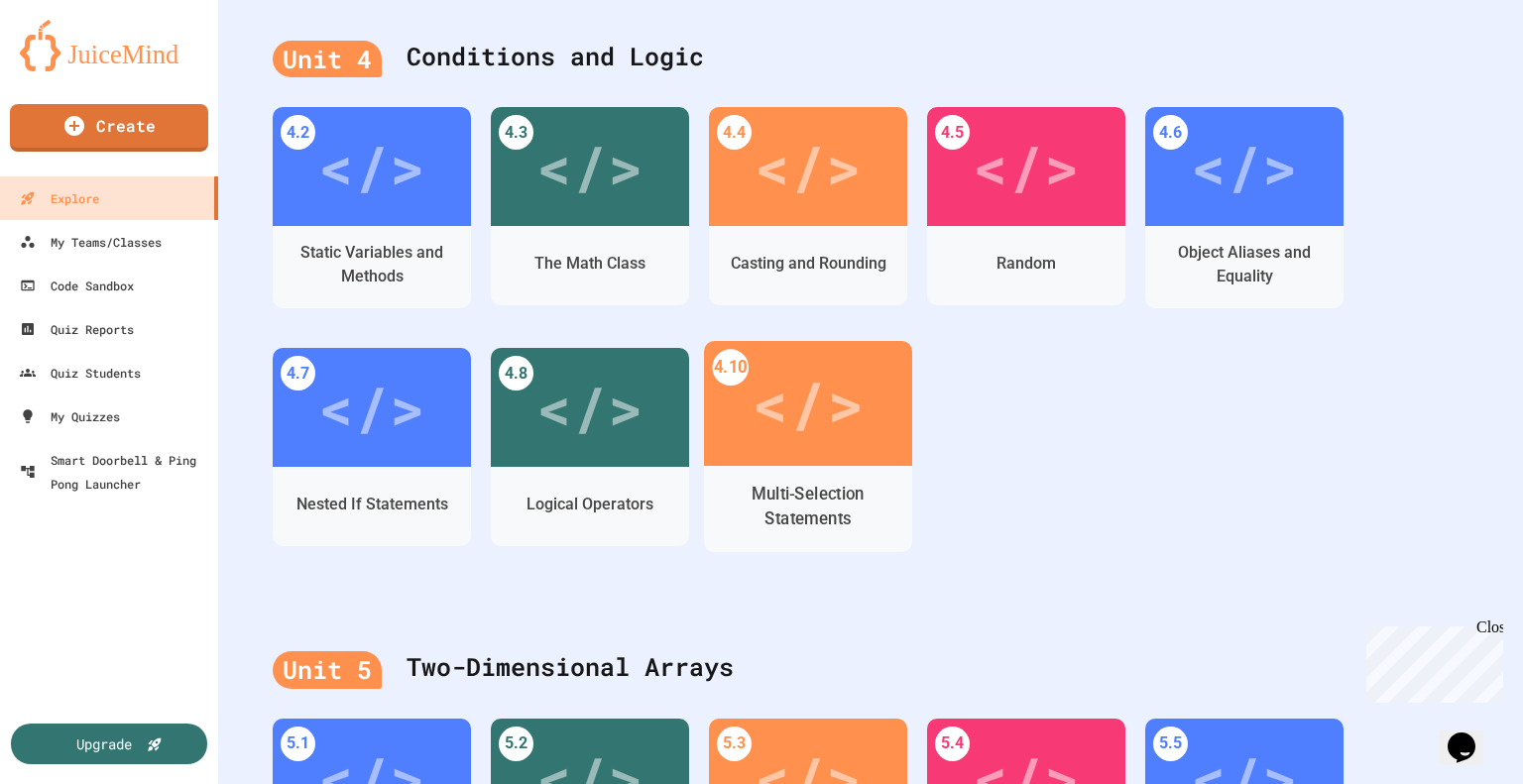 click on "</>" at bounding box center (808, 403) 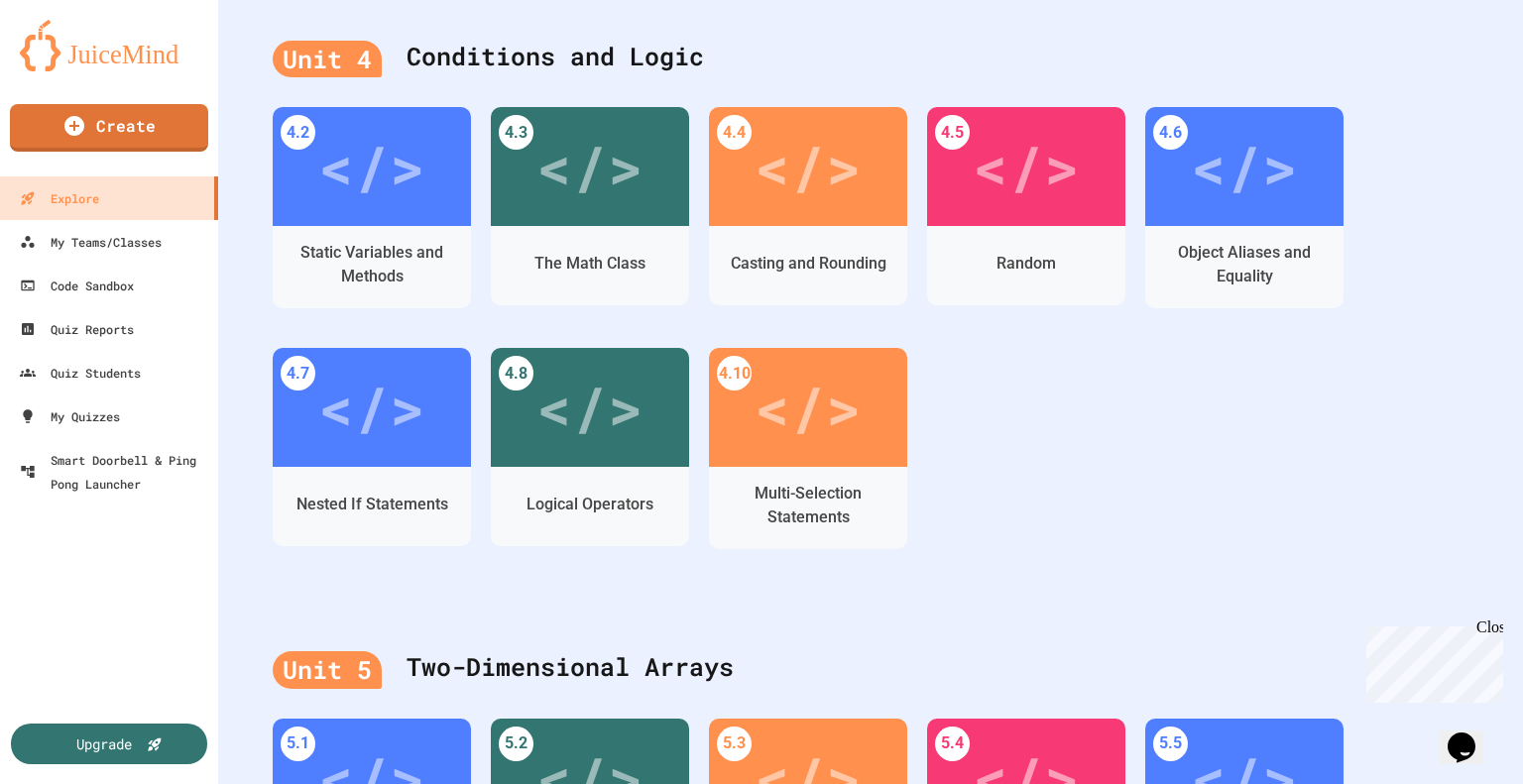 click on "Multi-Selection Statements" at bounding box center (752, 1070) 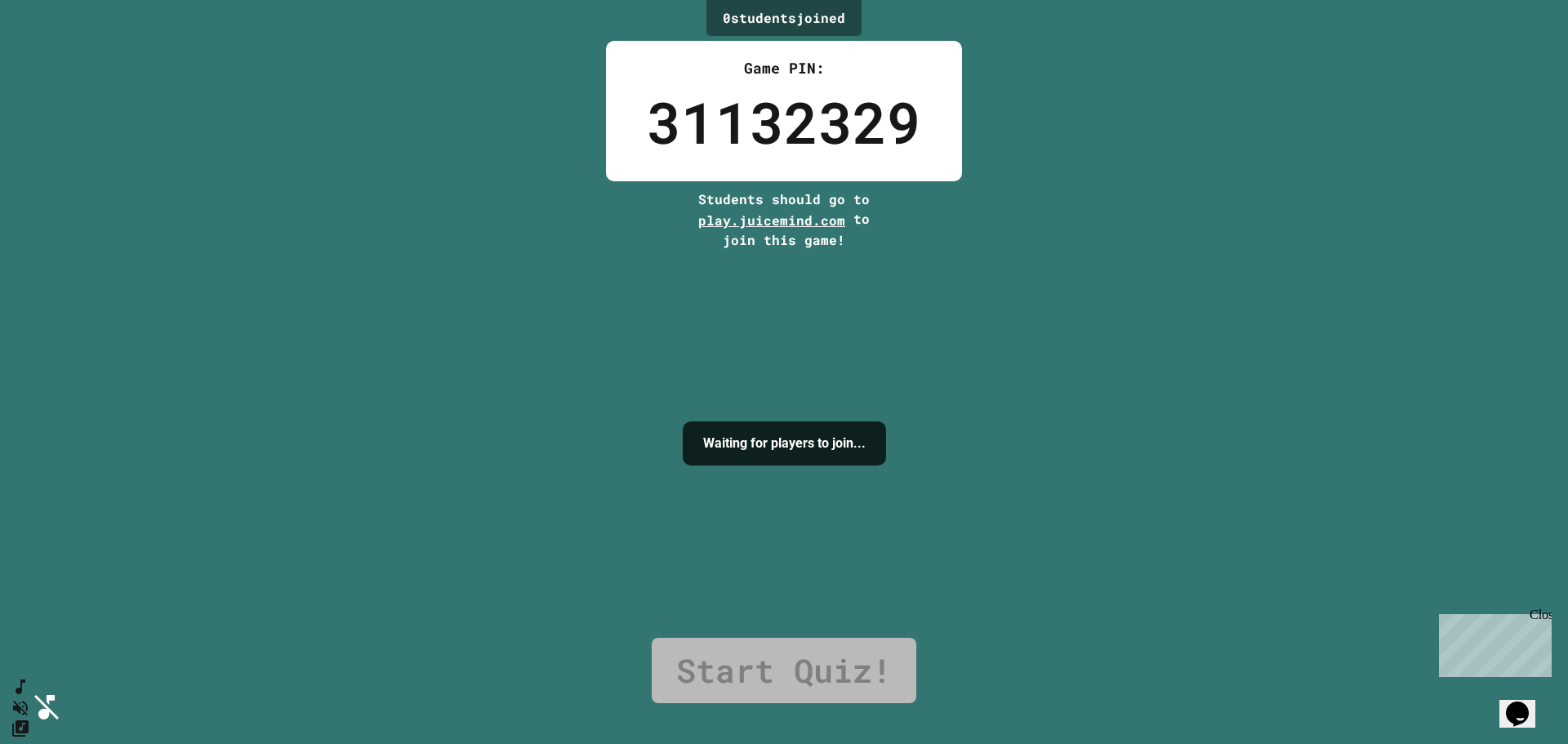 click on "I'm ready!" at bounding box center (784, 1036) 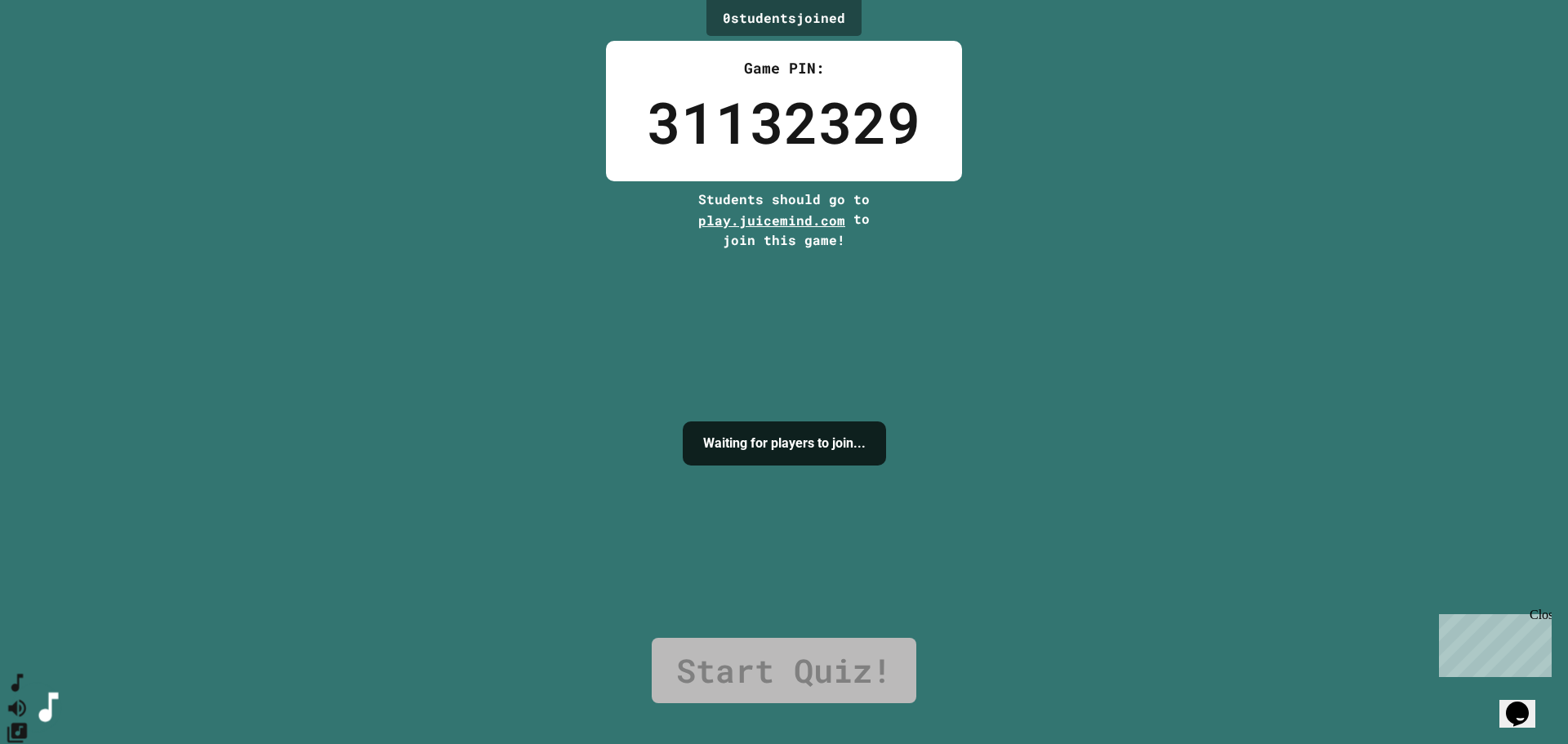 click at bounding box center [17, 719] 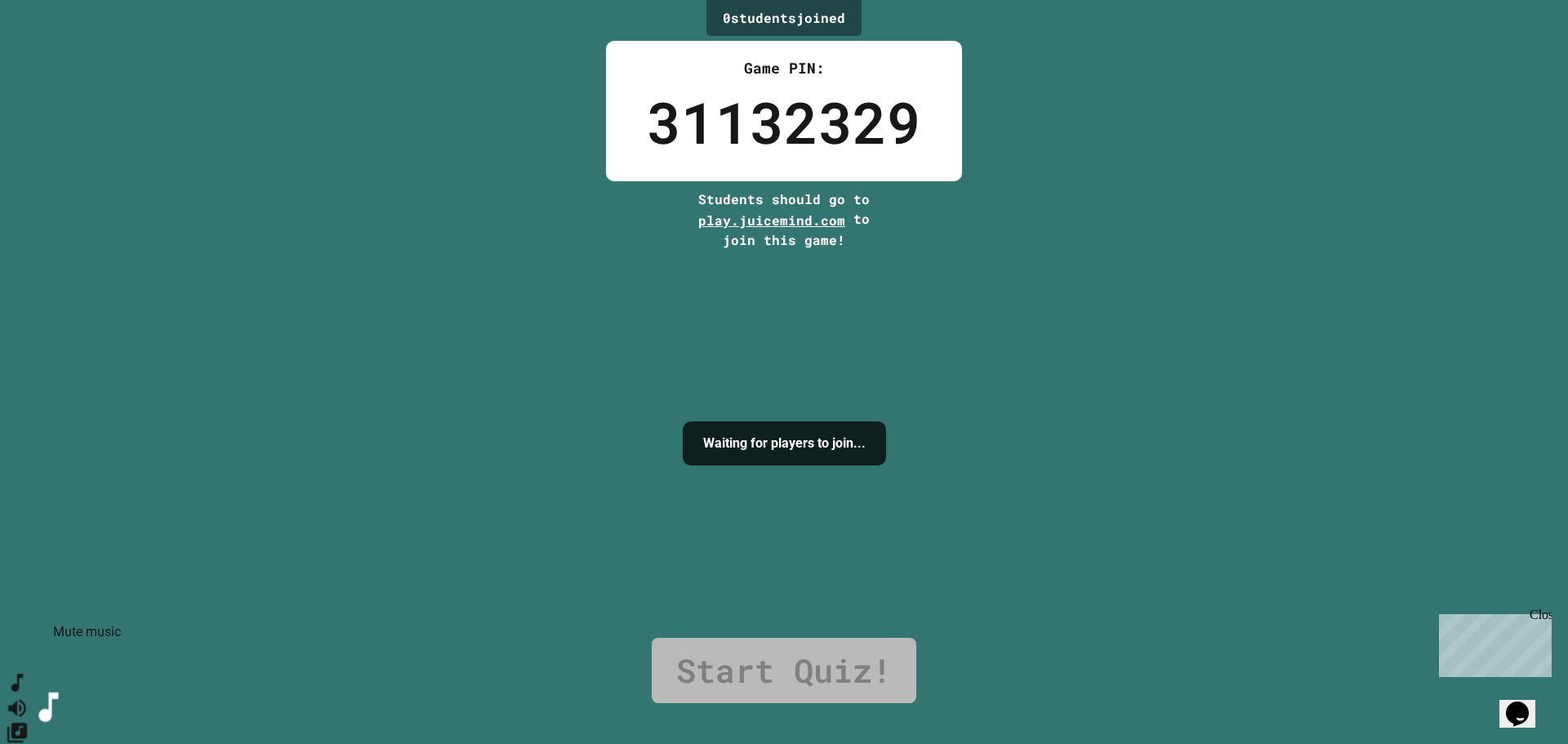 click 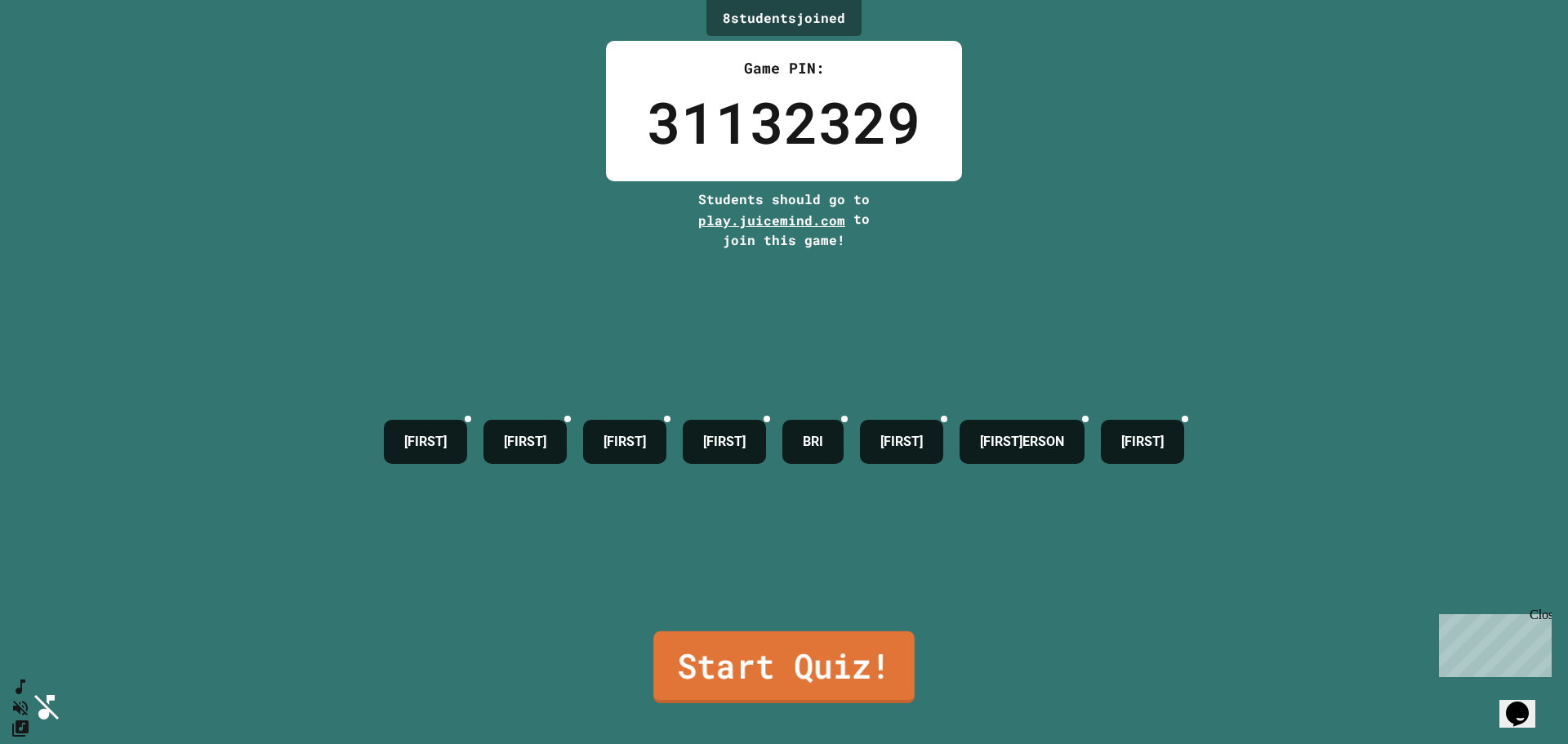 click on "Start Quiz!" at bounding box center [784, 667] 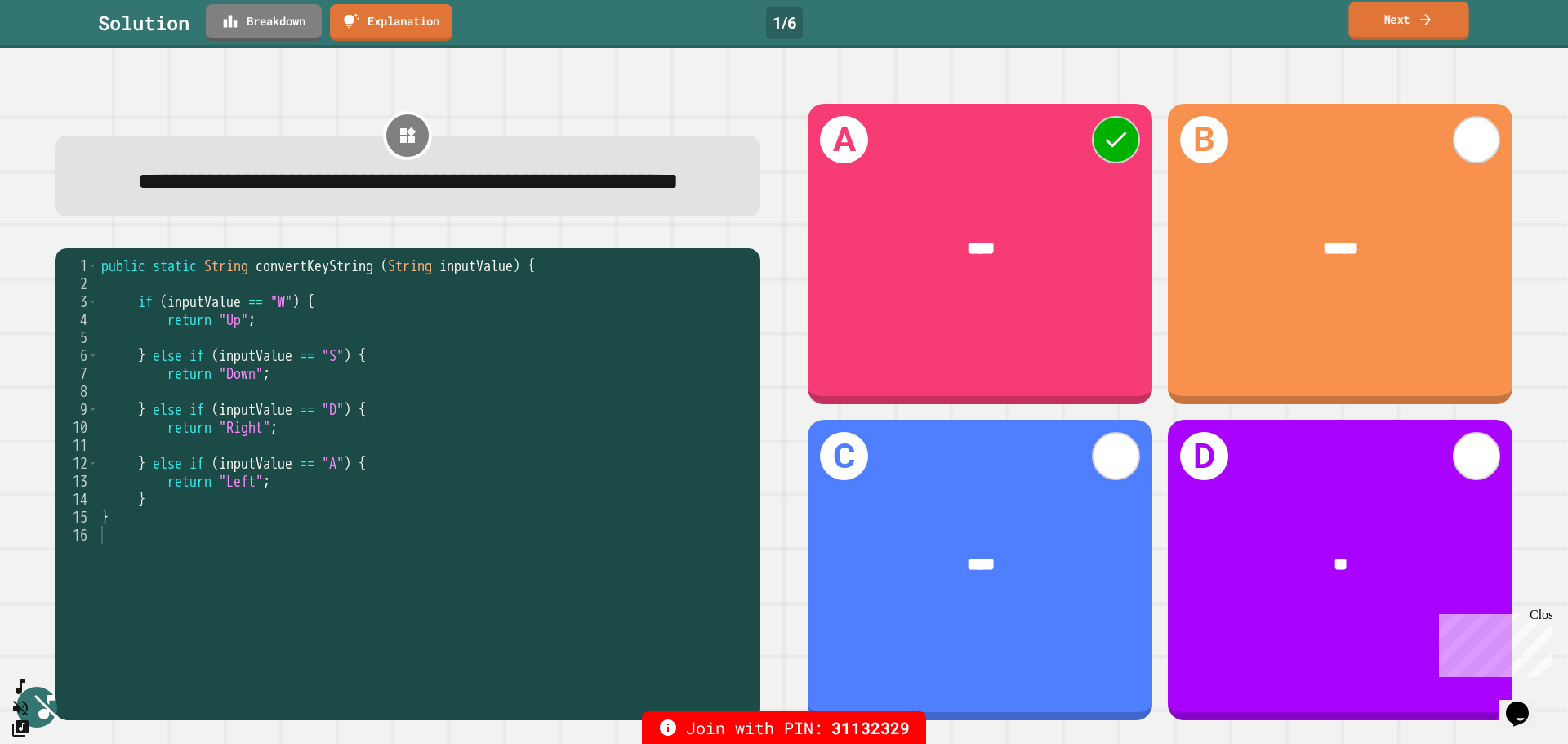 click on "Next" at bounding box center (1408, 20) 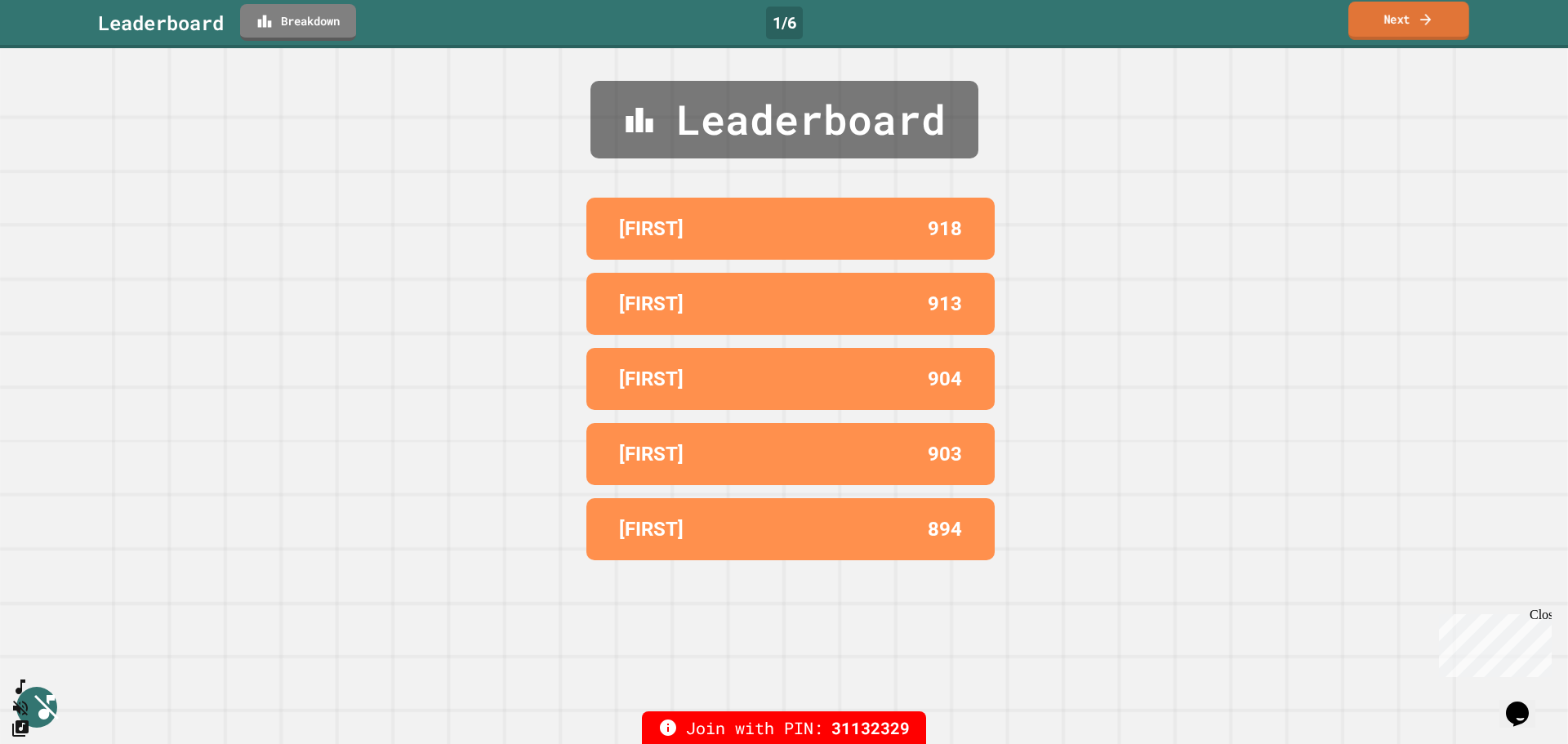 click on "Next" at bounding box center [1409, 20] 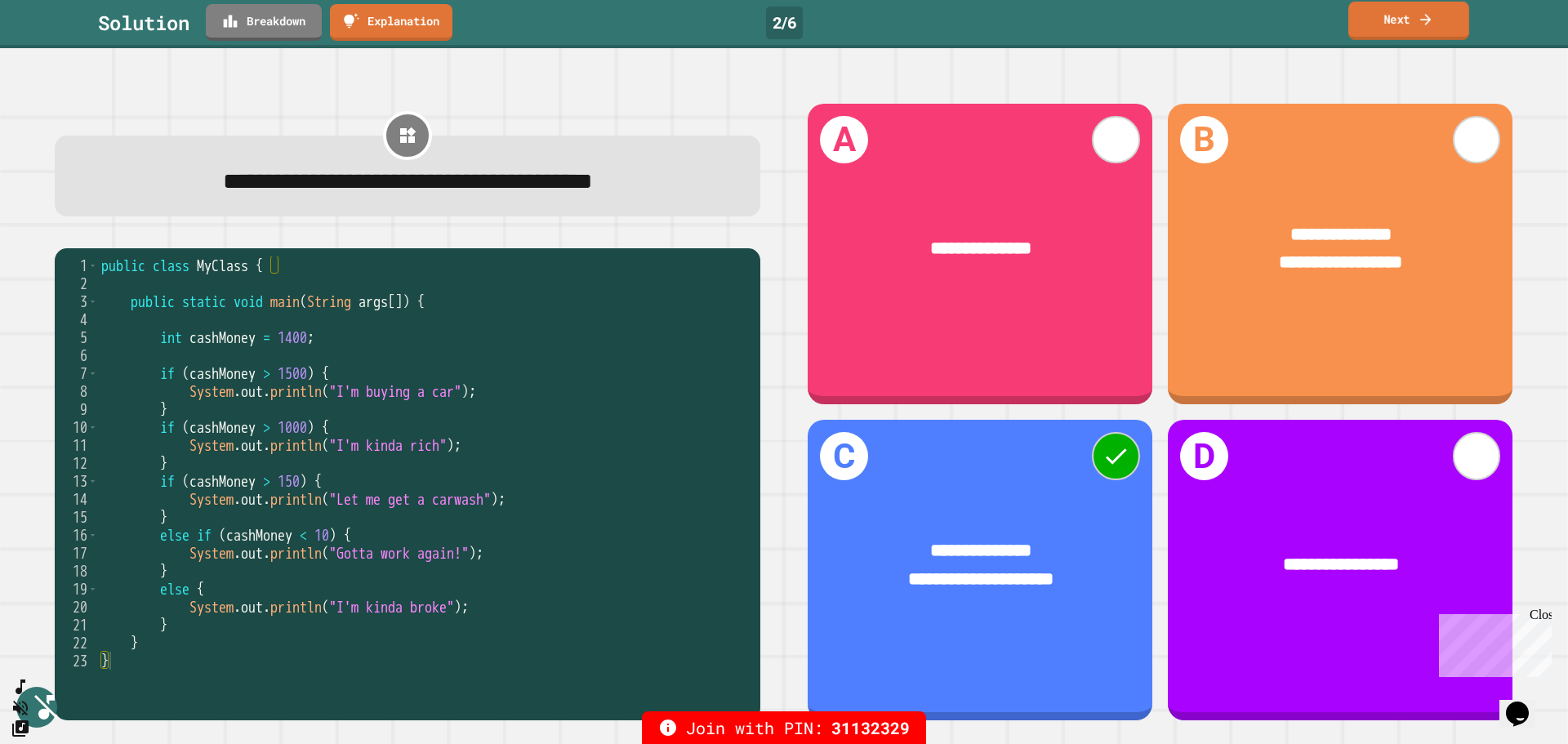 click on "Next" at bounding box center [1409, 20] 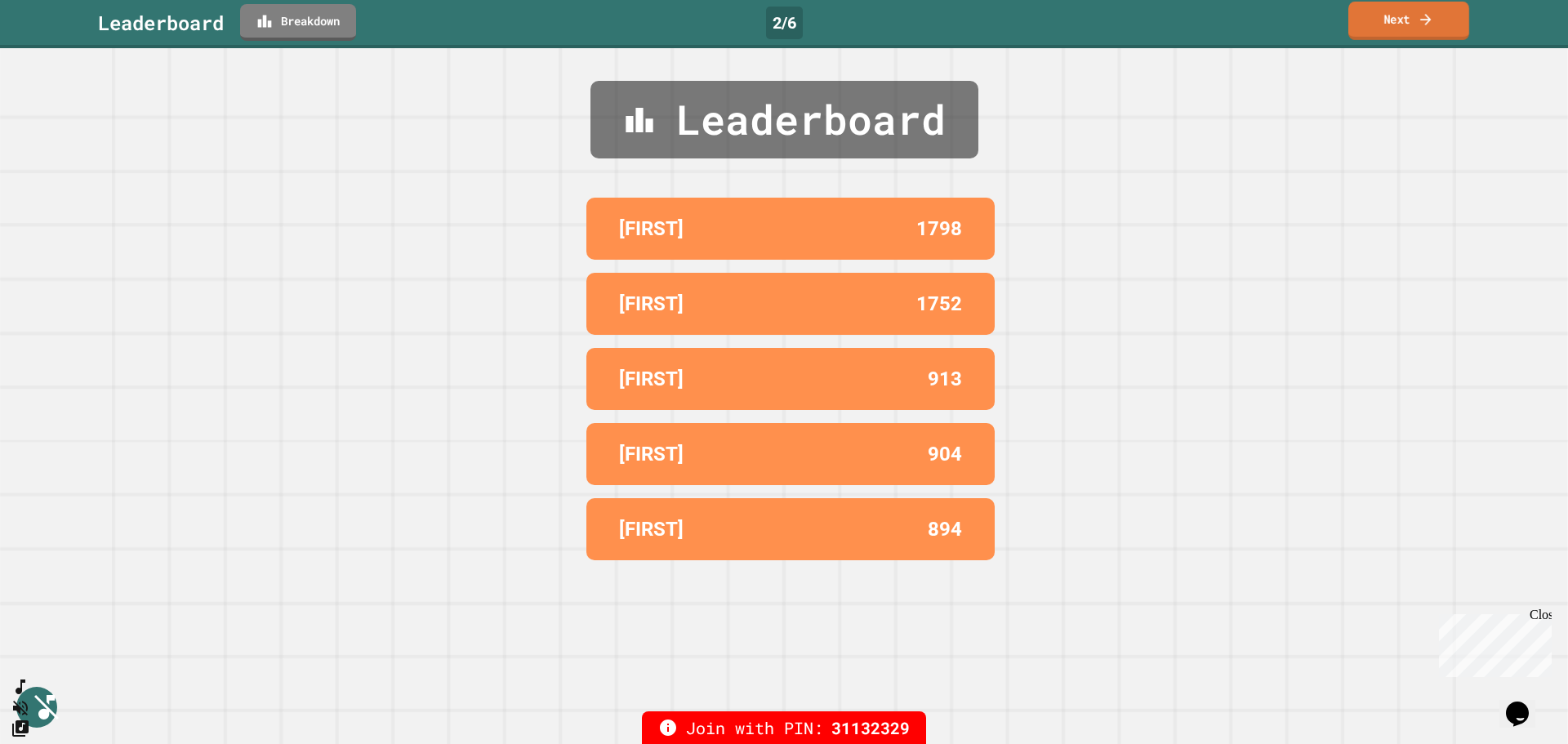 click on "Next" at bounding box center [1409, 20] 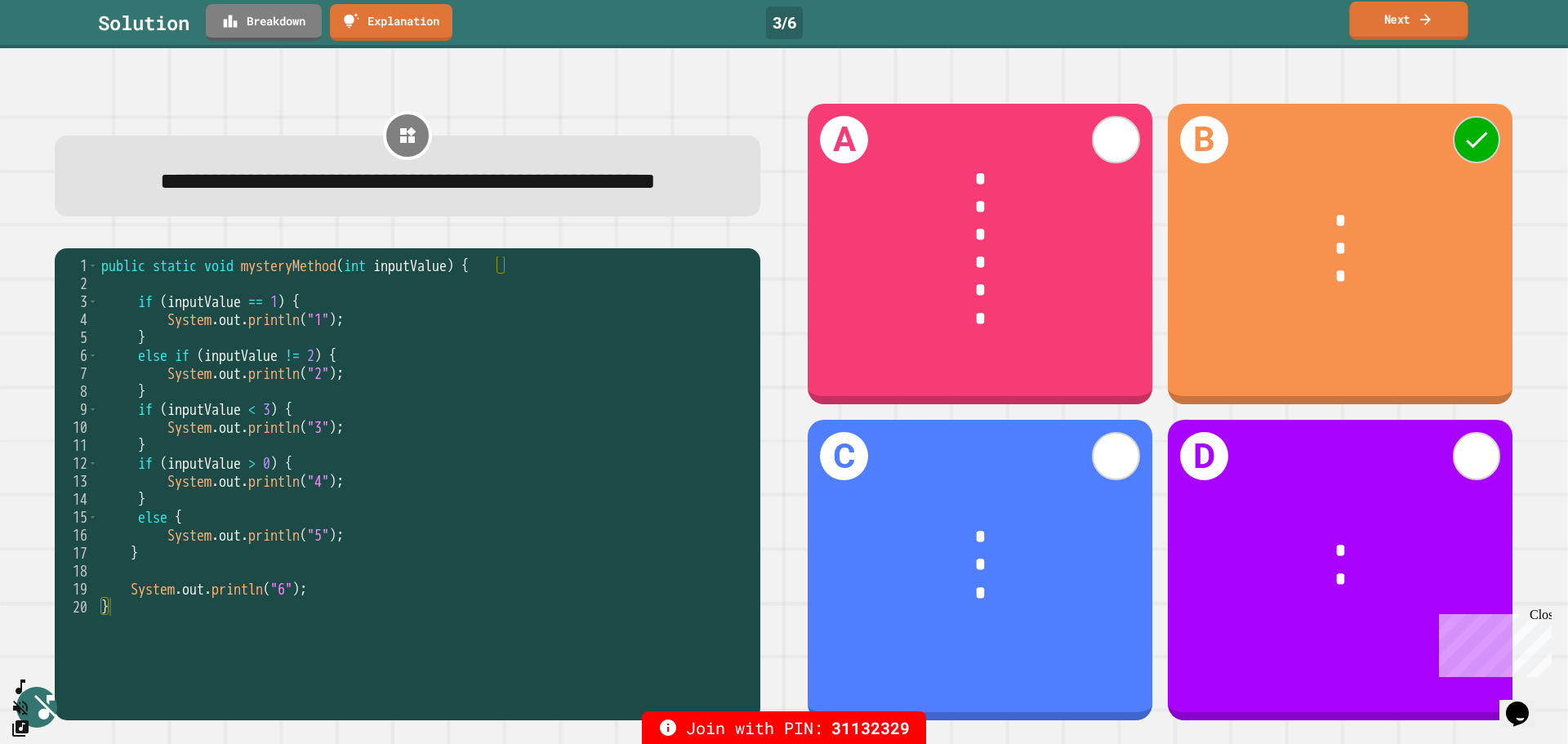 click on "Next" at bounding box center (1408, 20) 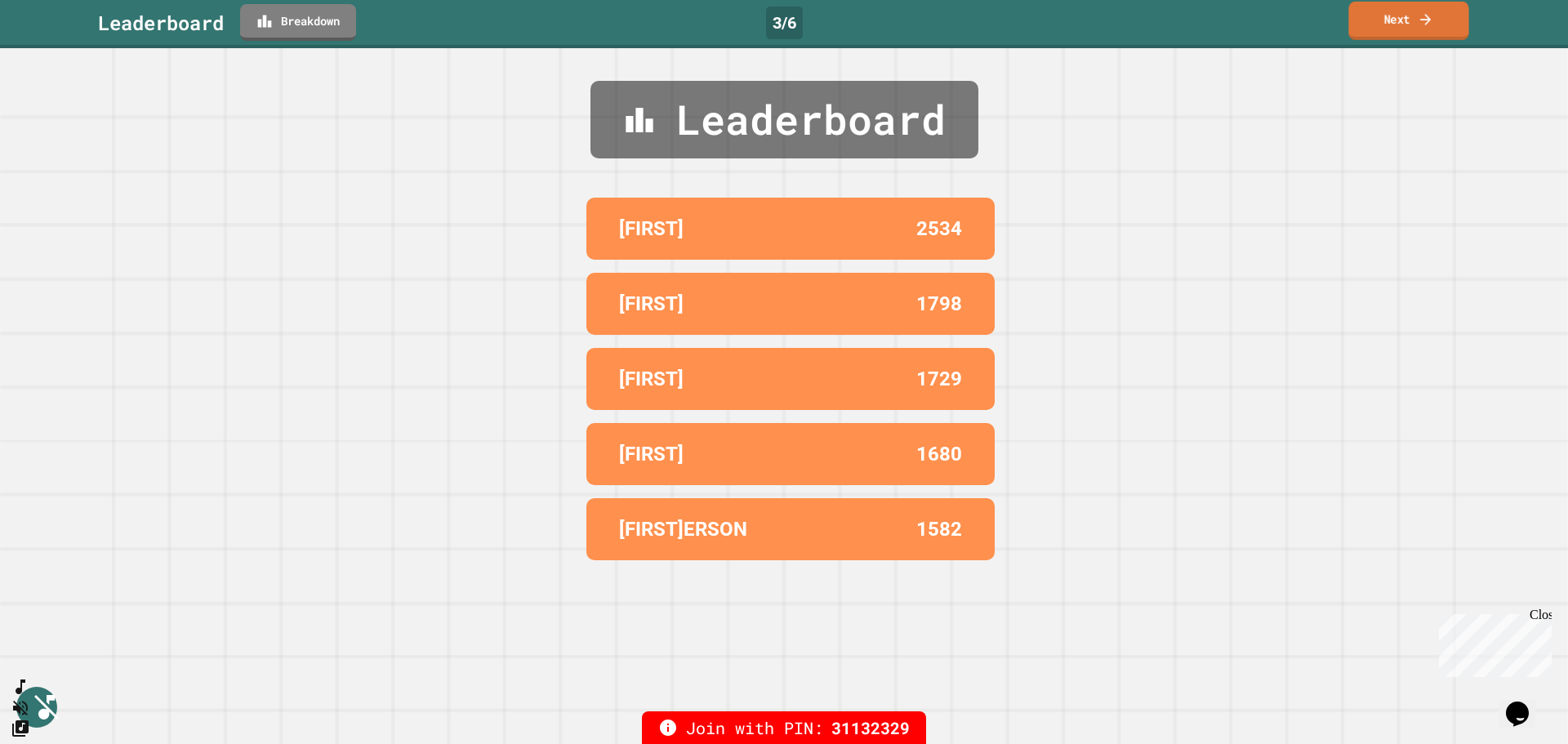 click on "Next" at bounding box center [1408, 20] 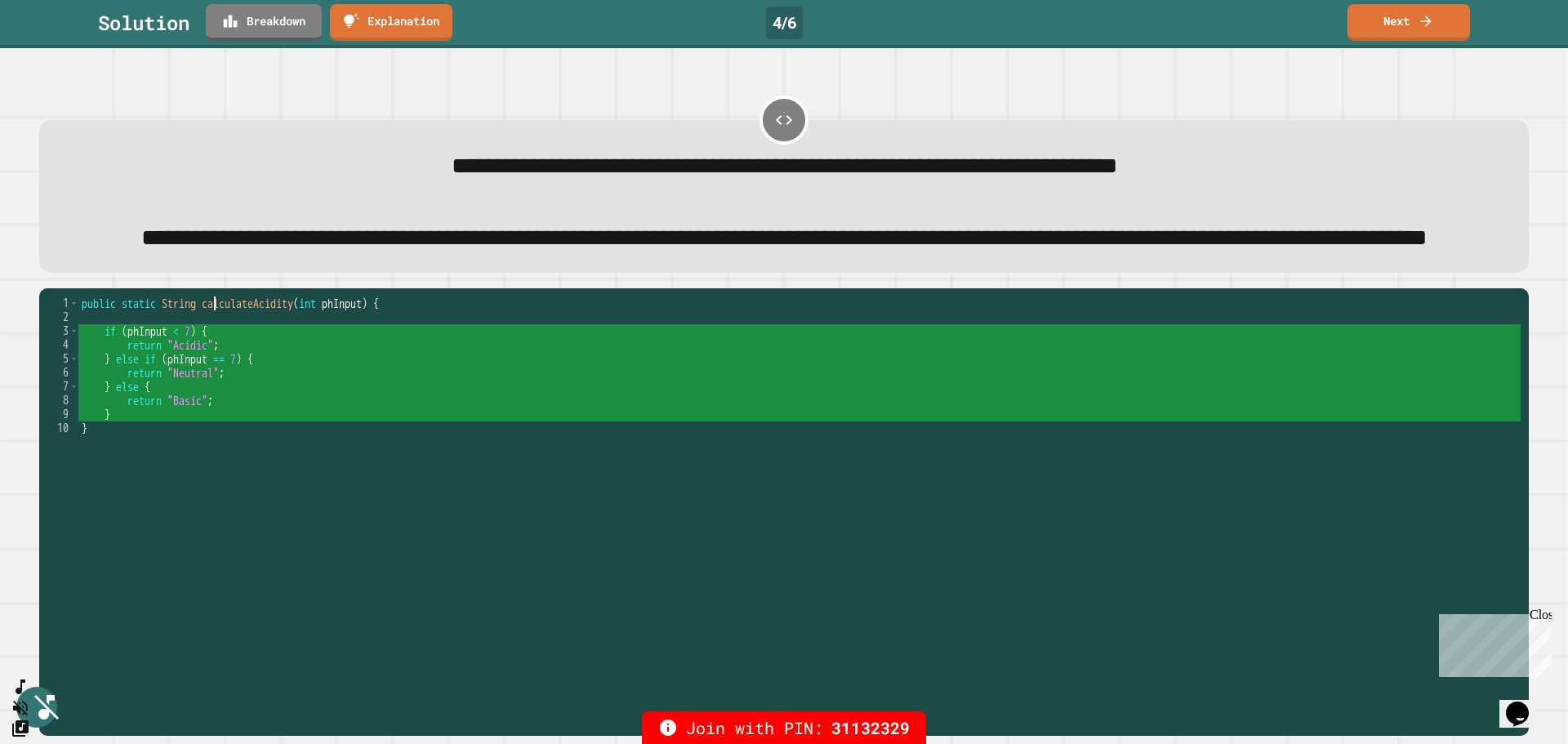click on "public   static   String   calculateAcidity ( int   phInput )   {         if   ( phInput   <   7 )   {           return   "Acidic" ;      }   else   if   ( phInput   ==   7 )   {           return   "Neutral" ;      }   else   {           return   "Basic" ;      } }" at bounding box center (800, 483) 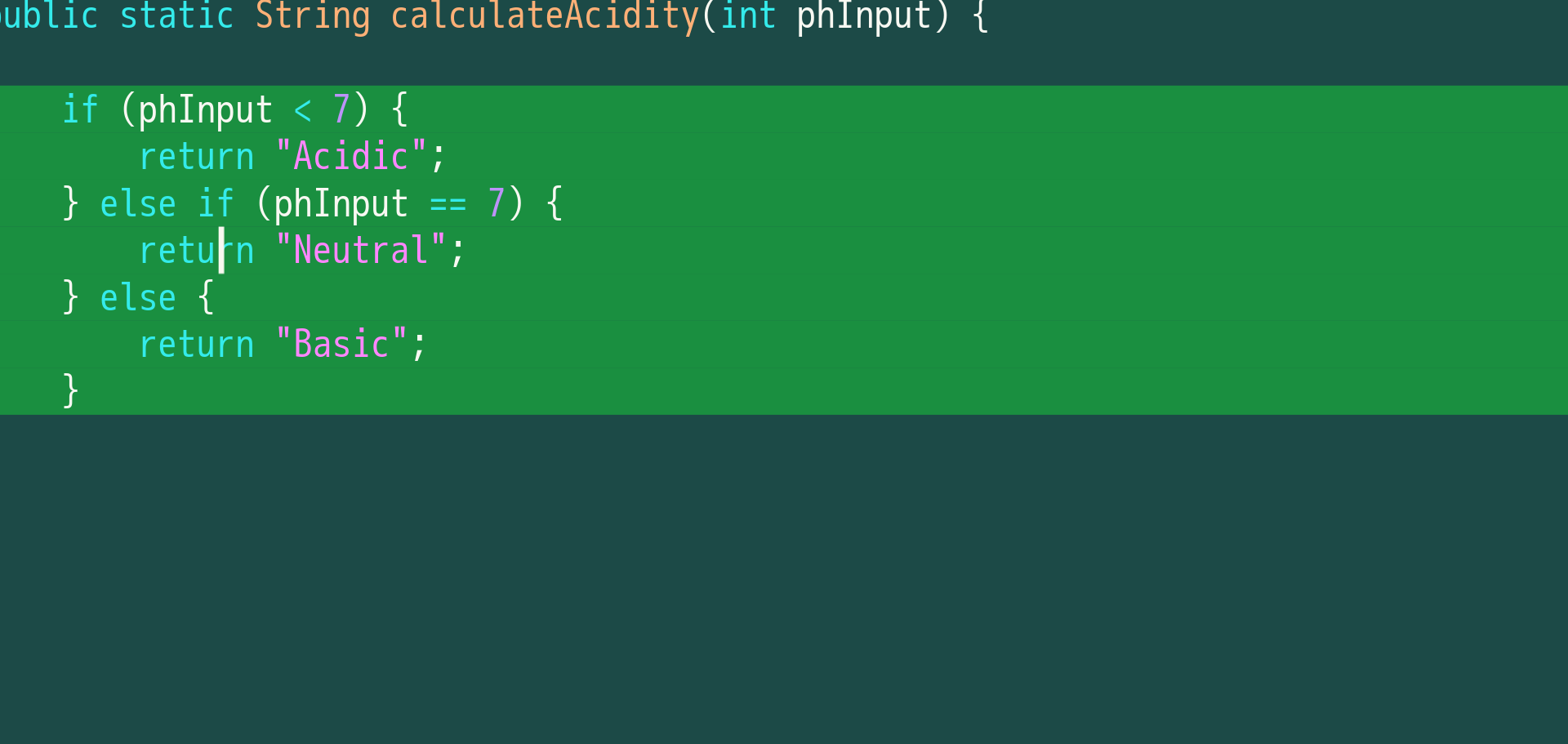 click on "public   static   String   calculateAcidity ( int   phInput )   {         if   ( phInput   <   7 )   {           return   "Acidic" ;      }   else   if   ( phInput   ==   7 )   {           return   "Neutral" ;      }   else   {           return   "Basic" ;      } }" at bounding box center [800, 483] 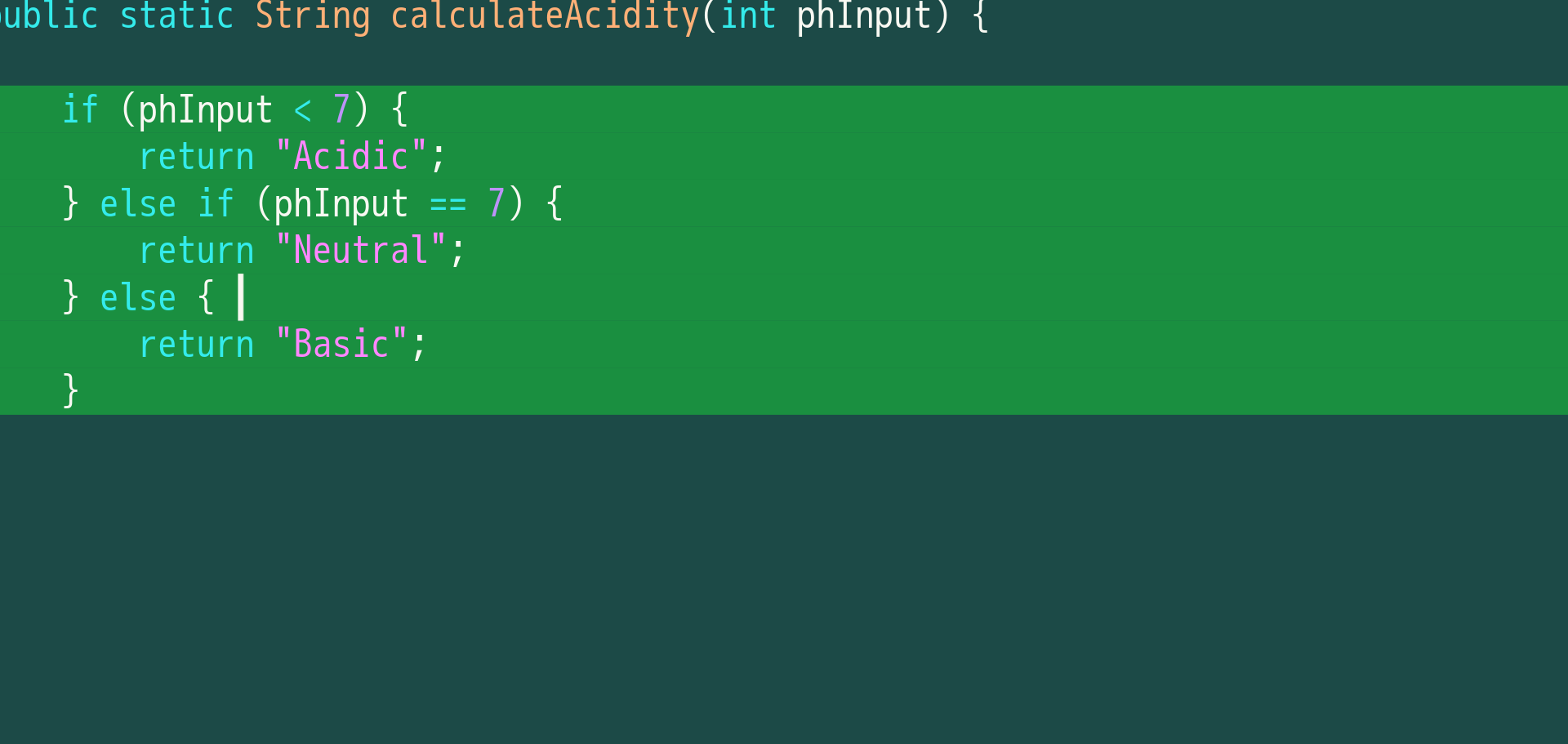 click on "public   static   String   calculateAcidity ( int   phInput )   {         if   ( phInput   <   7 )   {           return   "Acidic" ;      }   else   if   ( phInput   ==   7 )   {           return   "Neutral" ;      }   else   {           return   "Basic" ;      } }" at bounding box center (800, 483) 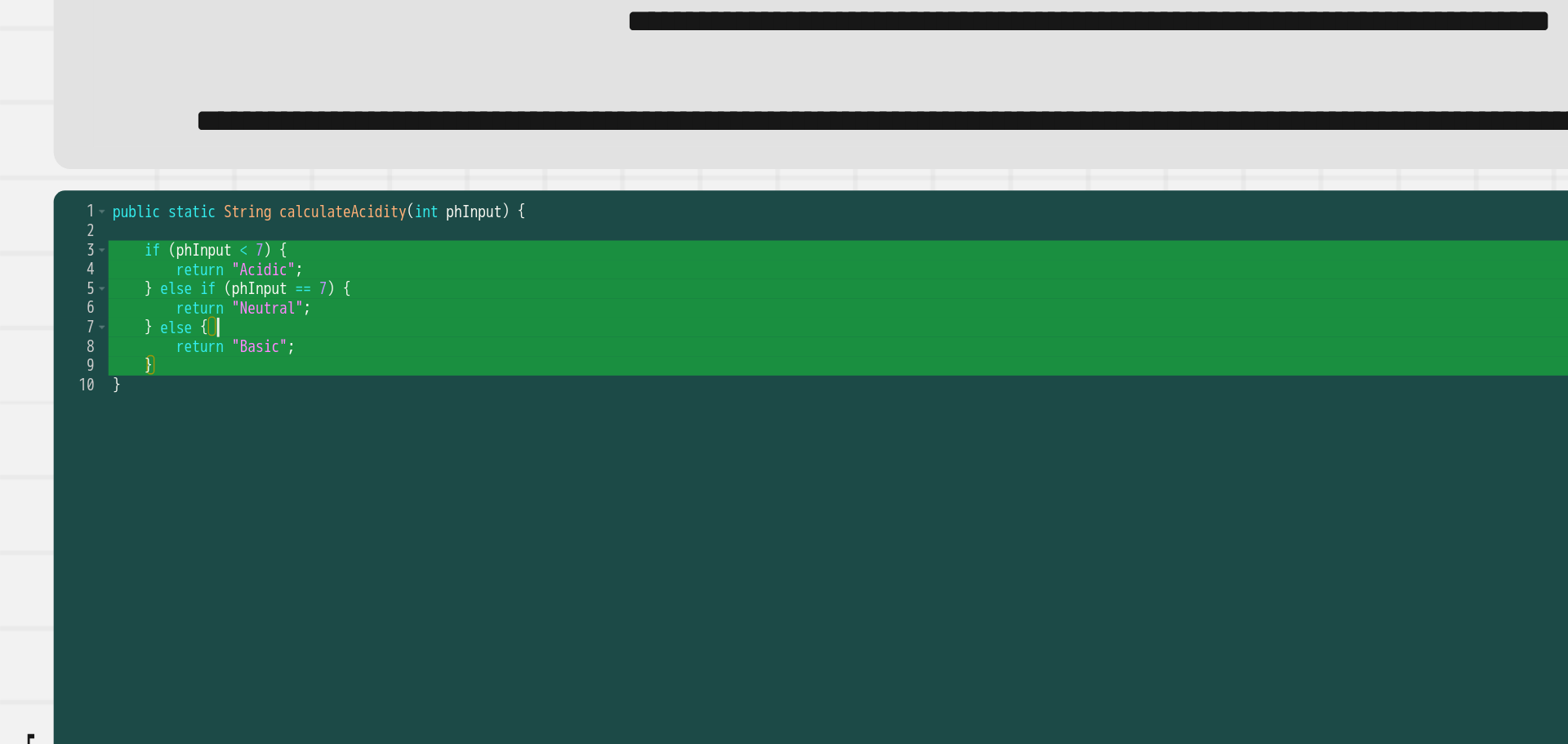 scroll, scrollTop: 0, scrollLeft: 0, axis: both 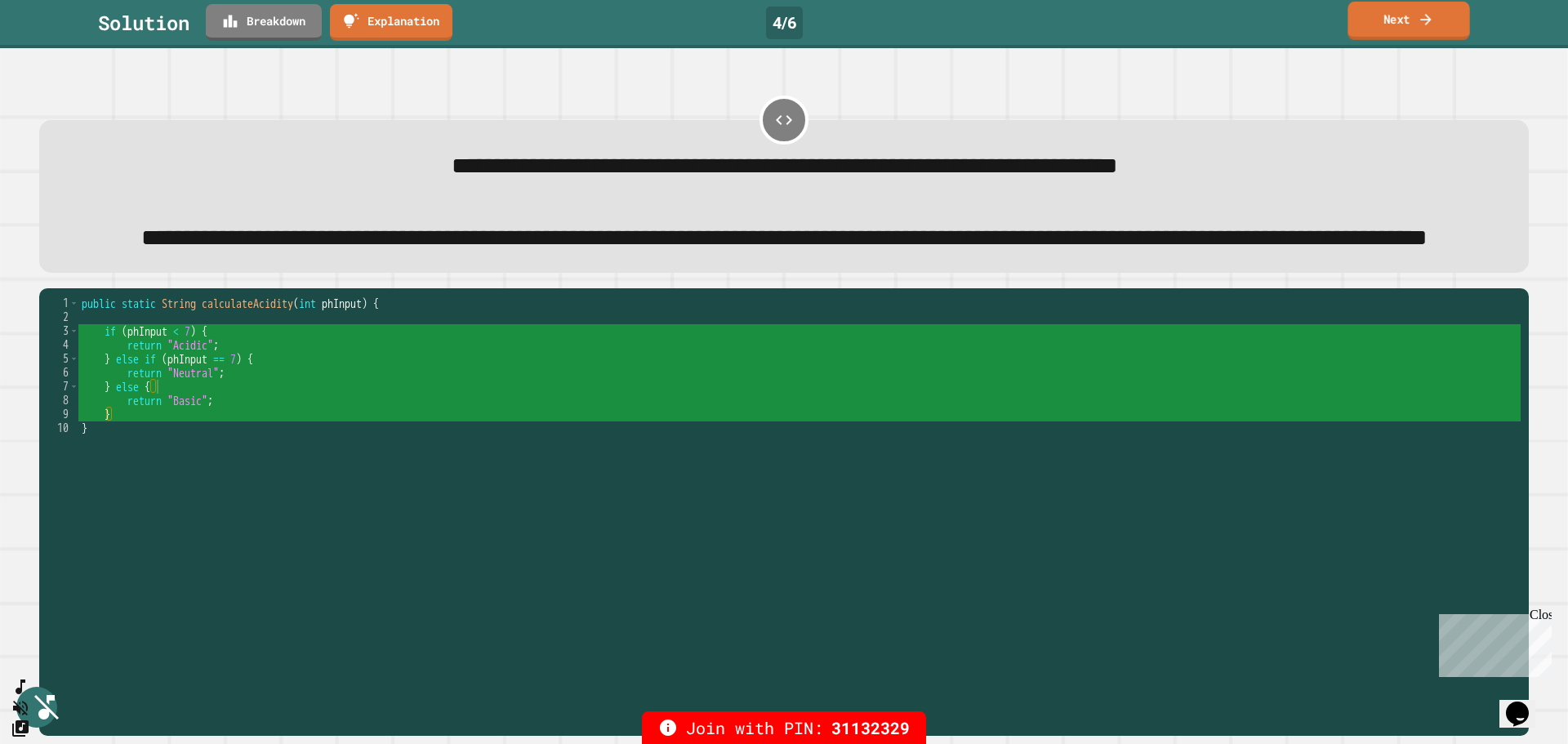 click on "Next" at bounding box center [1408, 20] 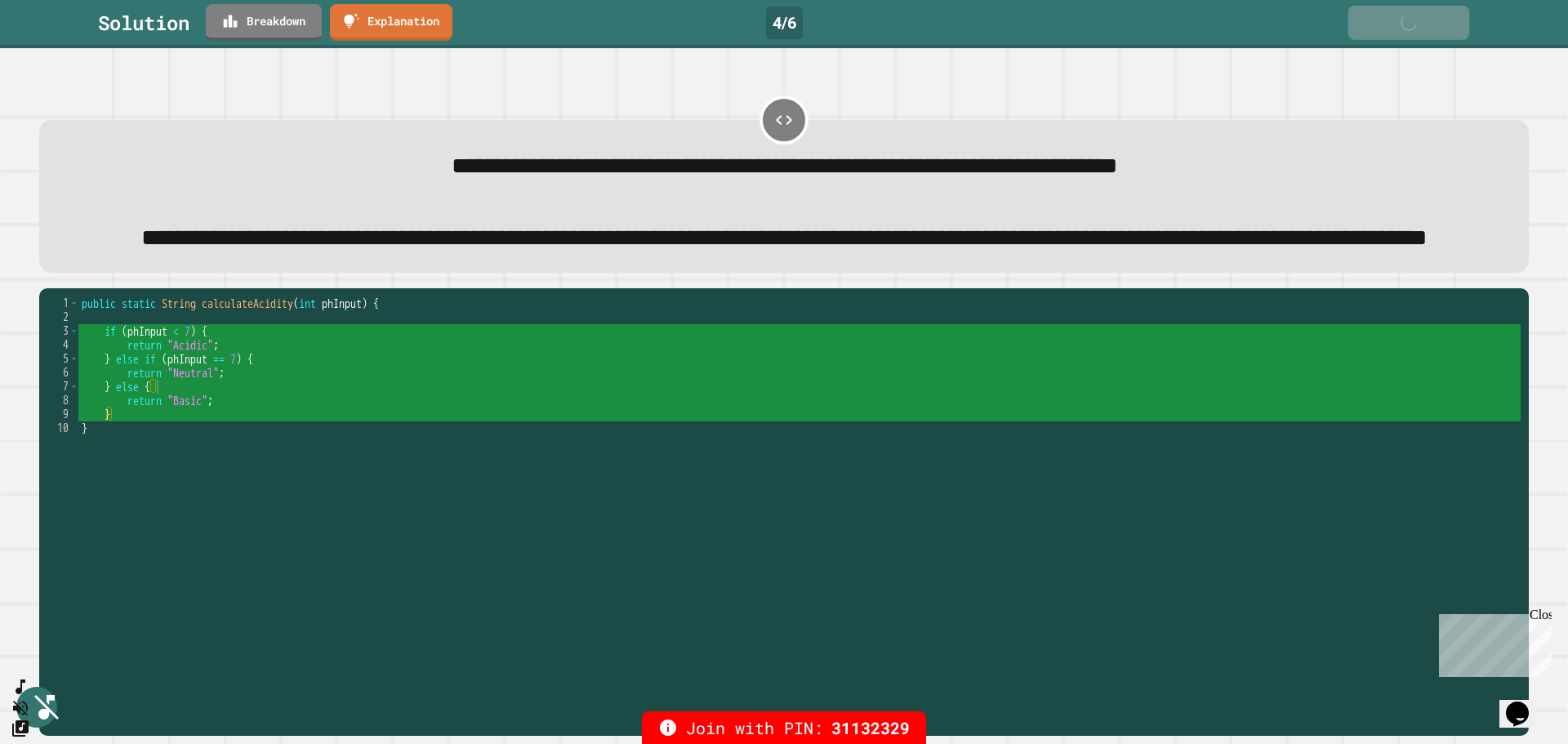 click on "Next" at bounding box center [1409, 23] 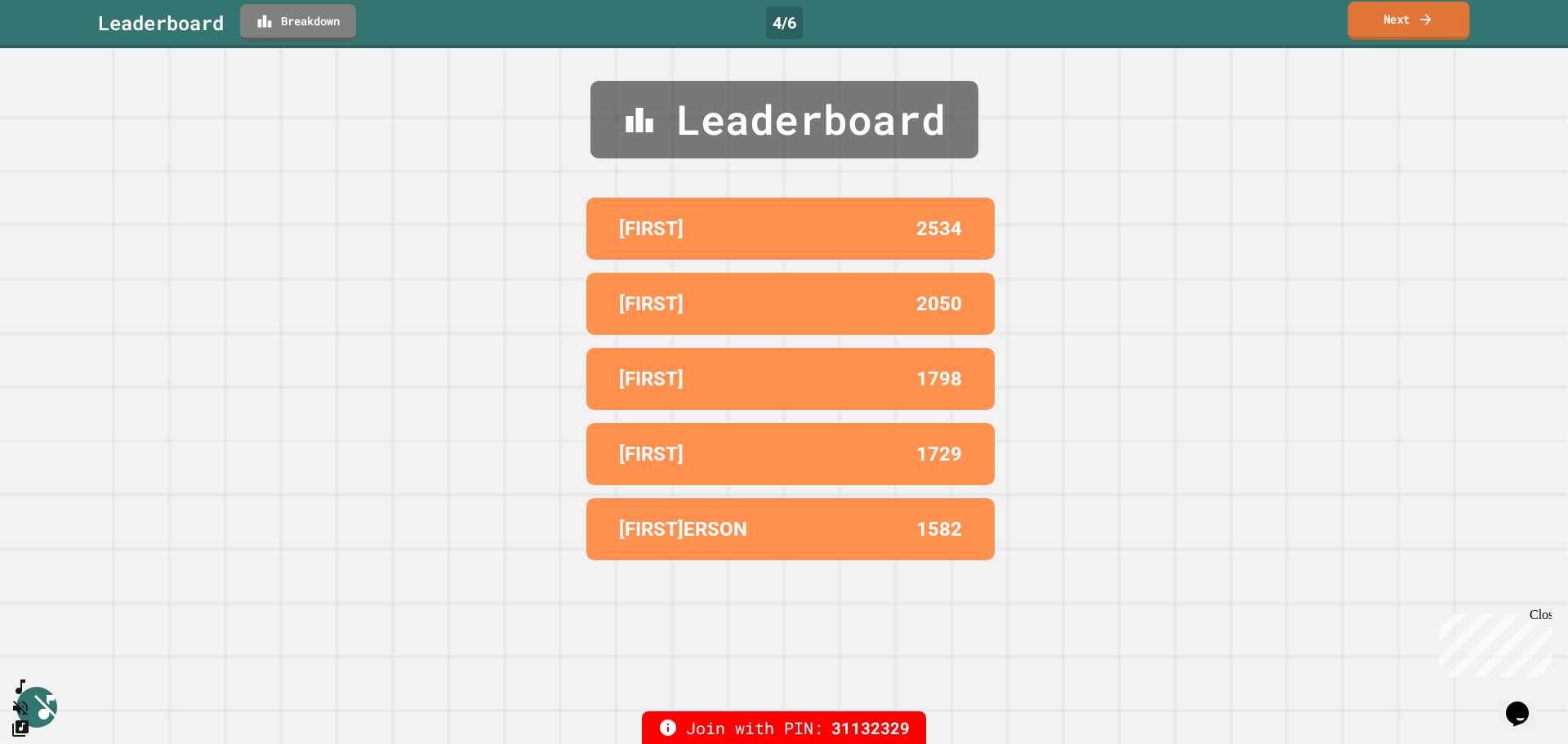 click on "Next" at bounding box center [1409, 20] 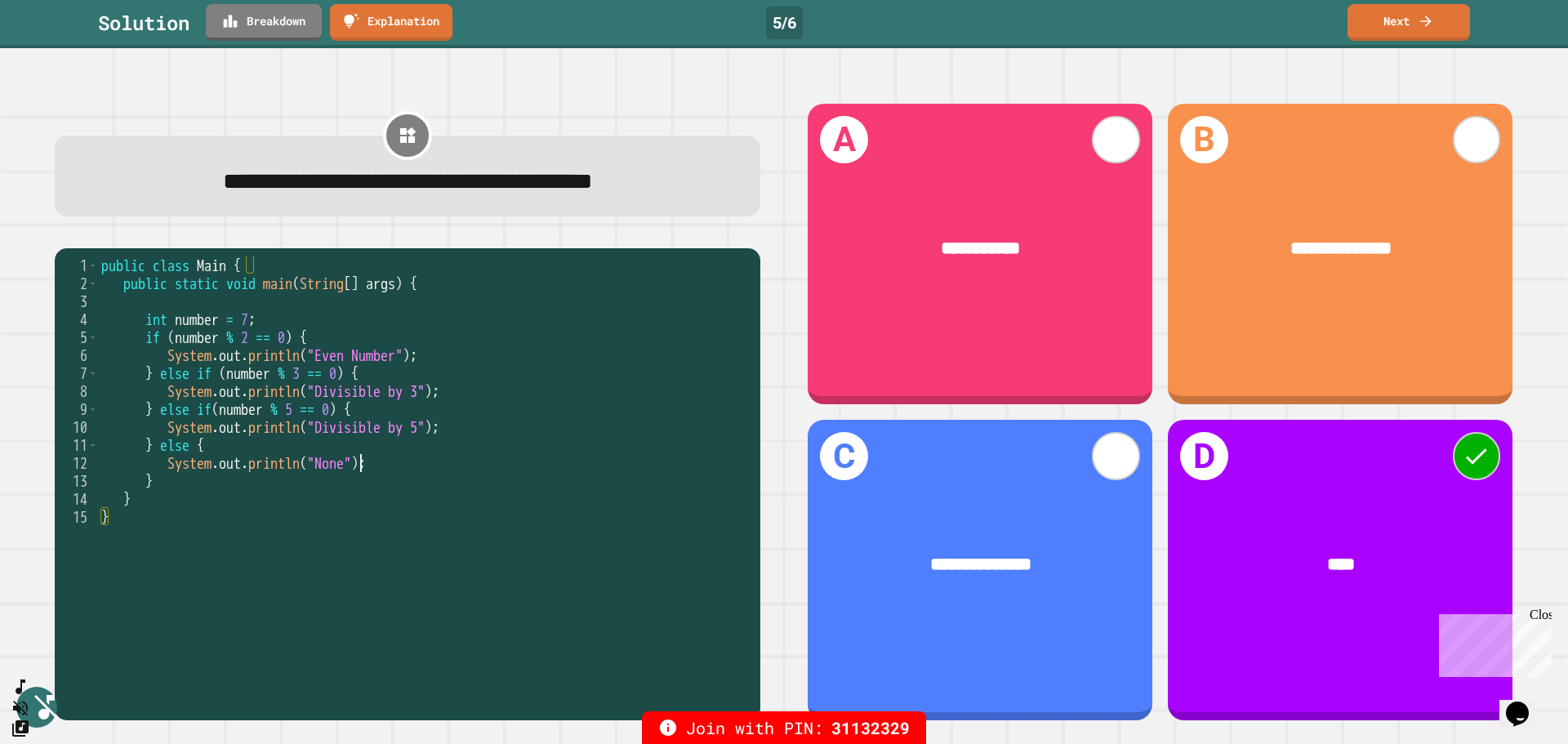 click on "public   class   Main   {     public   static   void   main ( String [ ]   args )   {                 int   number   =   7 ;         if   ( number   %   2   ==   0 )   {             System . out . println ( "Even Number" ) ;         }   else   if   ( number   %   3   ==   0 )   {             System . out . println ( "Divisible by 3" ) ;         }   else   if ( number   %   5   ==   0 )   {             System . out . println ( "Divisible by 5" ) ;         }   else   {             System . out . println ( "None" ) ;         }     } }" at bounding box center (425, 481) 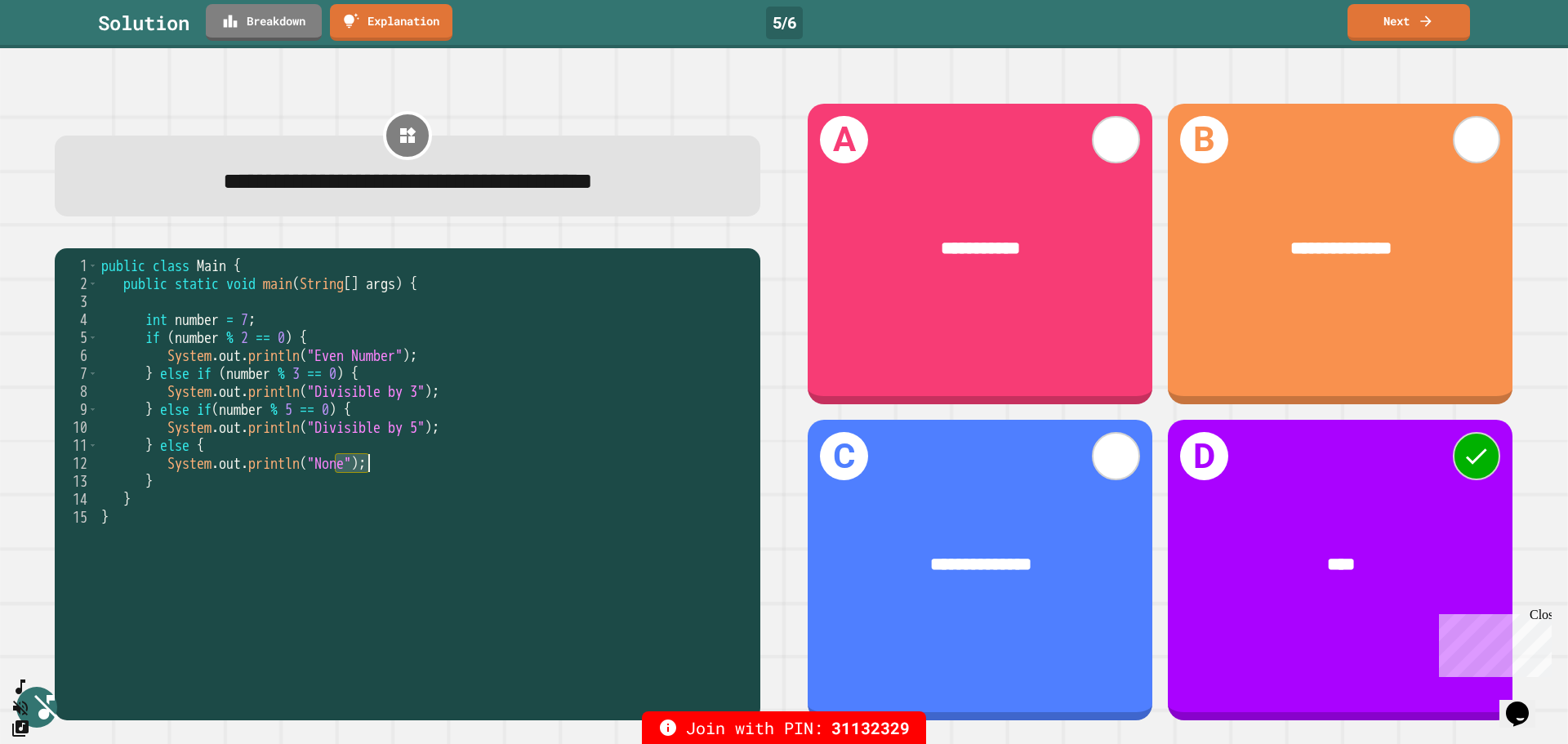 click on "public   class   Main   {     public   static   void   main ( String [ ]   args )   {                 int   number   =   7 ;         if   ( number   %   2   ==   0 )   {             System . out . println ( "Even Number" ) ;         }   else   if   ( number   %   3   ==   0 )   {             System . out . println ( "Divisible by 3" ) ;         }   else   if ( number   %   5   ==   0 )   {             System . out . println ( "Divisible by 5" ) ;         }   else   {             System . out . println ( "None" ) ;         }     } }" at bounding box center [425, 481] 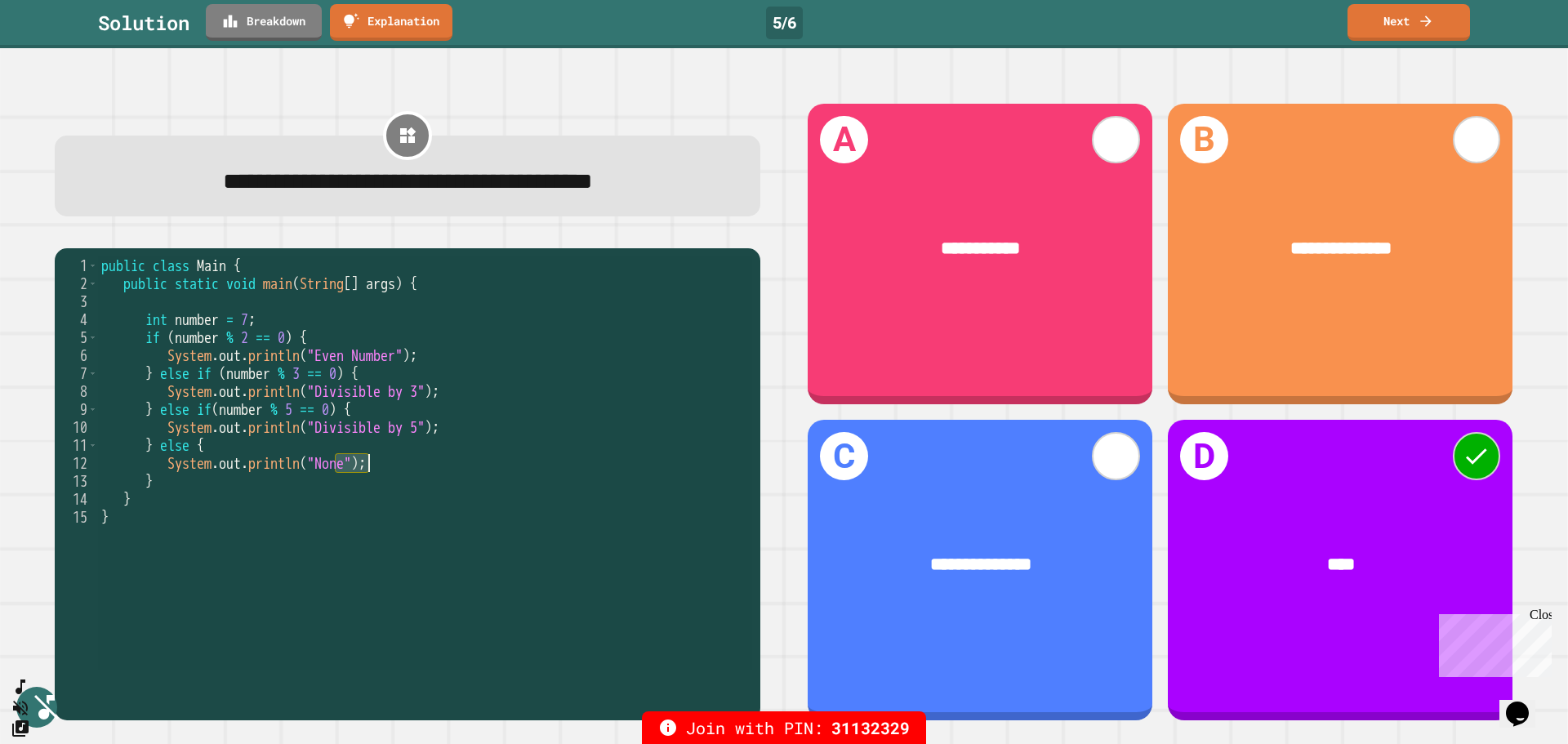 click on "public   class   Main   {     public   static   void   main ( String [ ]   args )   {                 int   number   =   7 ;         if   ( number   %   2   ==   0 )   {             System . out . println ( "Even Number" ) ;         }   else   if   ( number   %   3   ==   0 )   {             System . out . println ( "Divisible by 3" ) ;         }   else   if ( number   %   5   ==   0 )   {             System . out . println ( "Divisible by 5" ) ;         }   else   {             System . out . println ( "None" ) ;         }     } }" at bounding box center [425, 463] 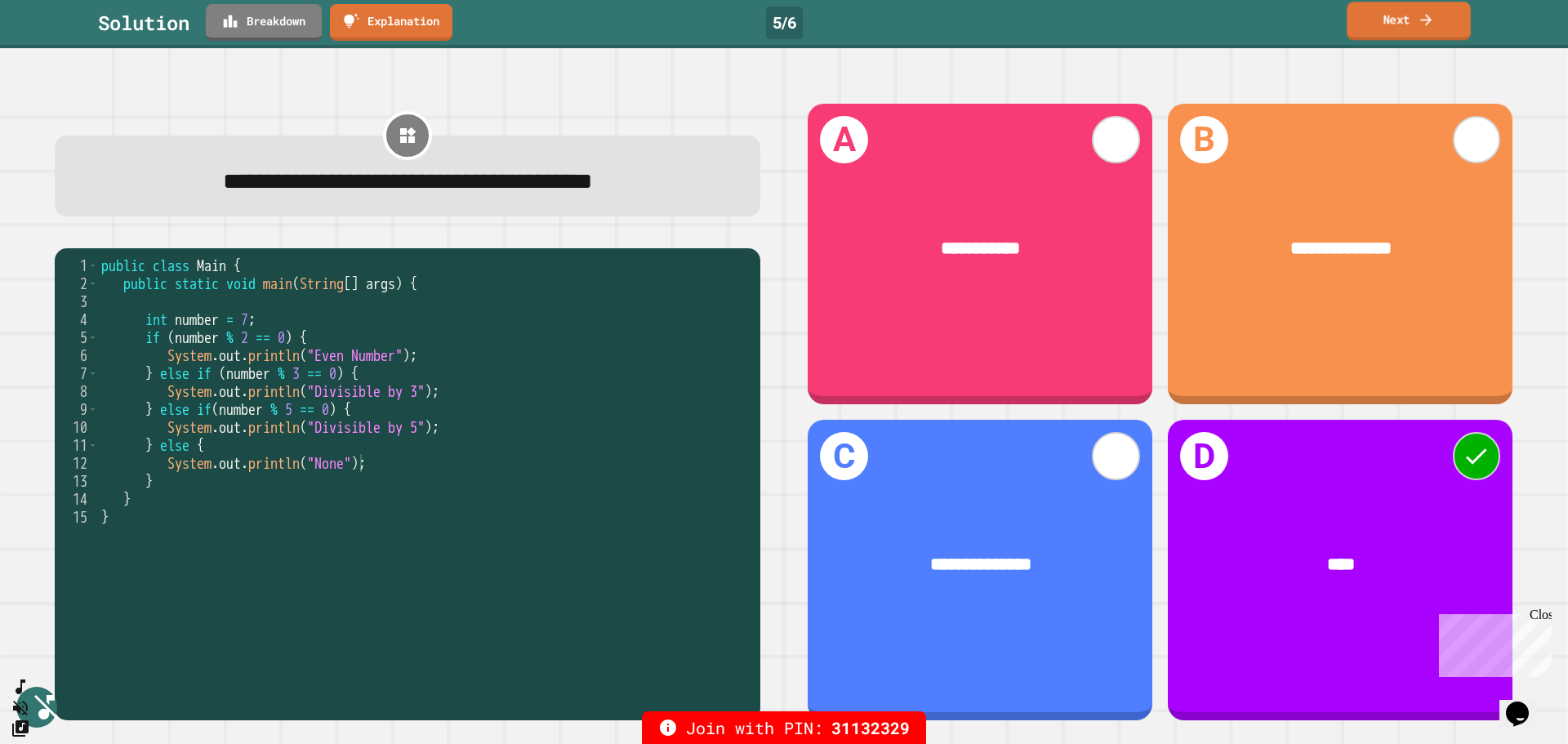 click on "Next" at bounding box center [1409, 20] 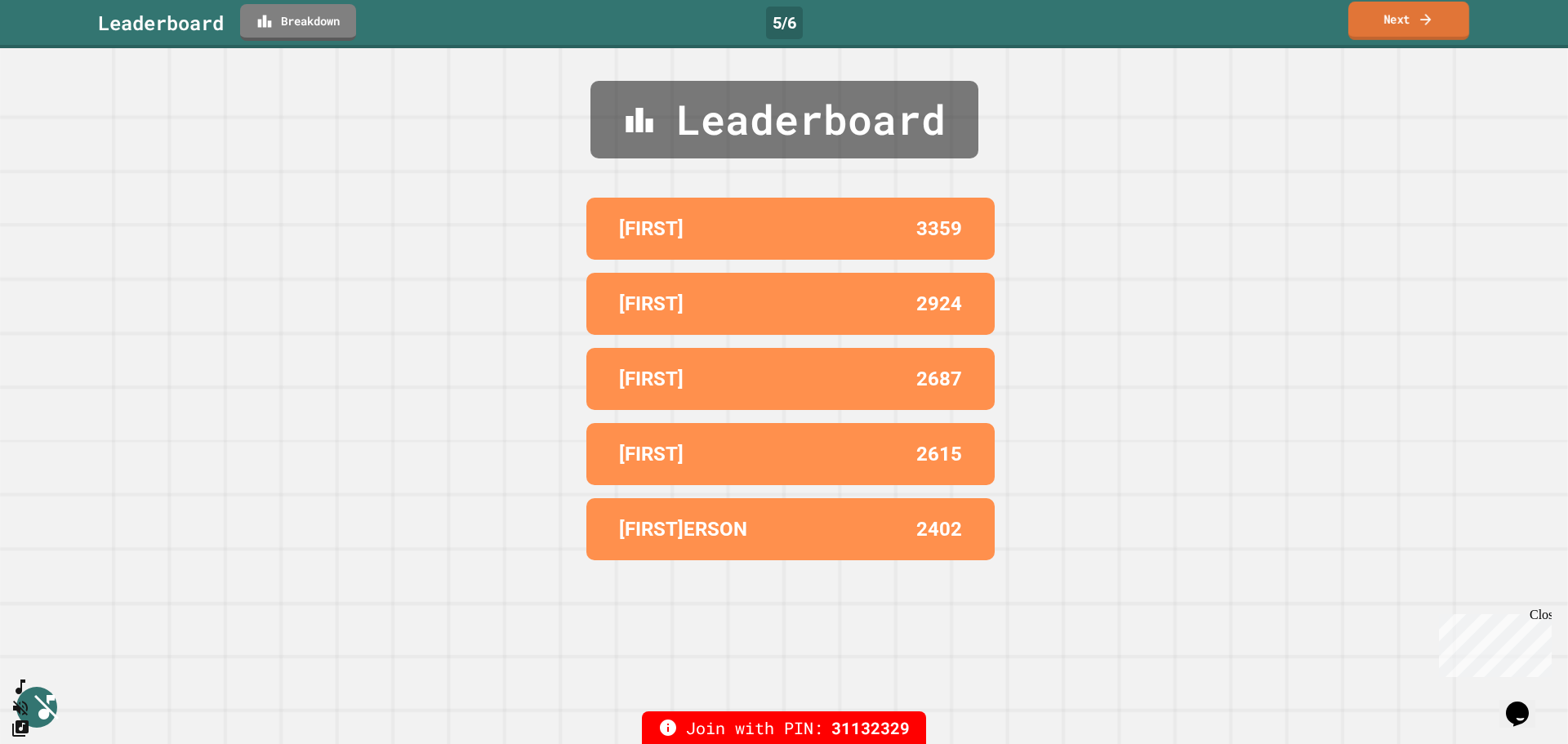 click on "Next" at bounding box center [1409, 20] 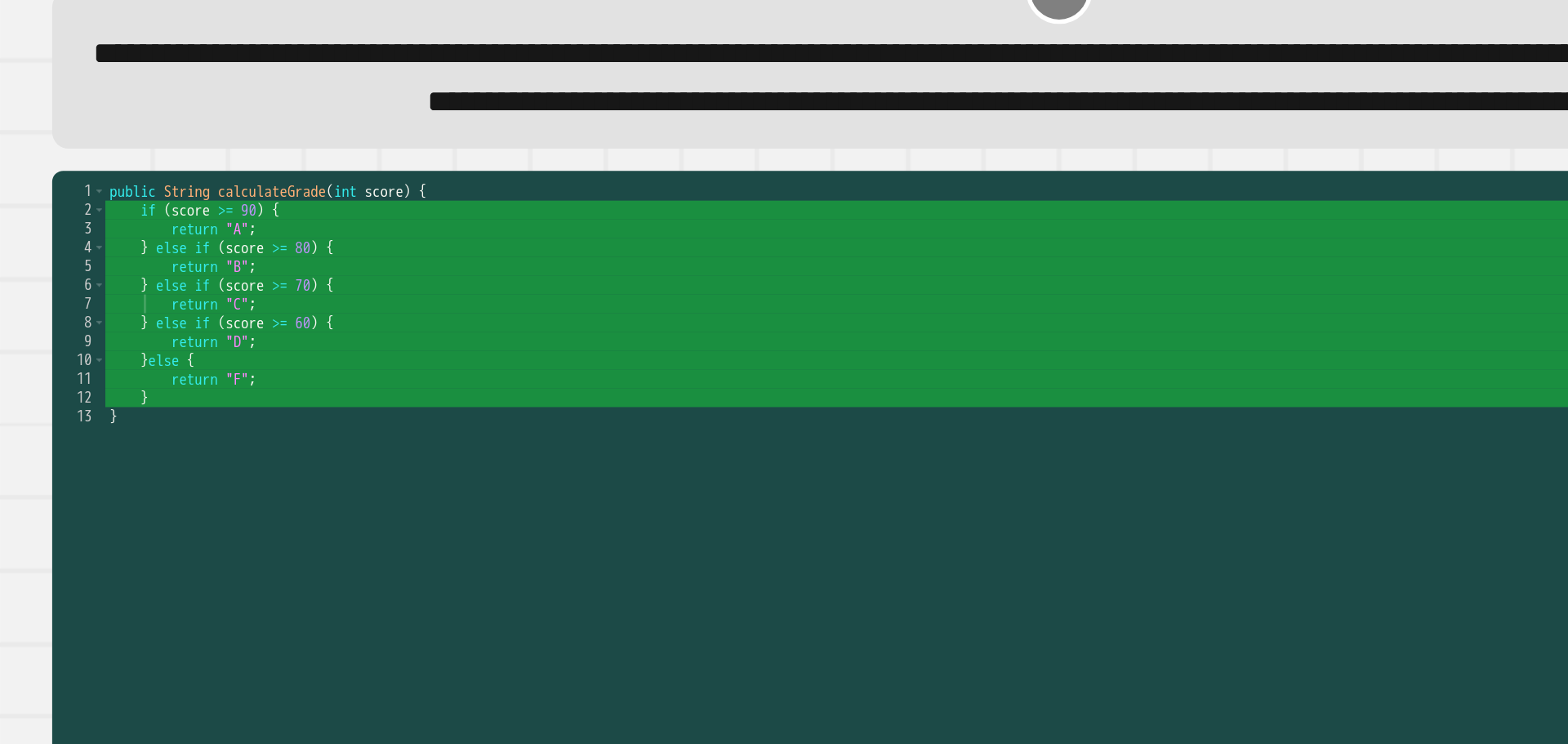 click on "**********" at bounding box center [784, 178] 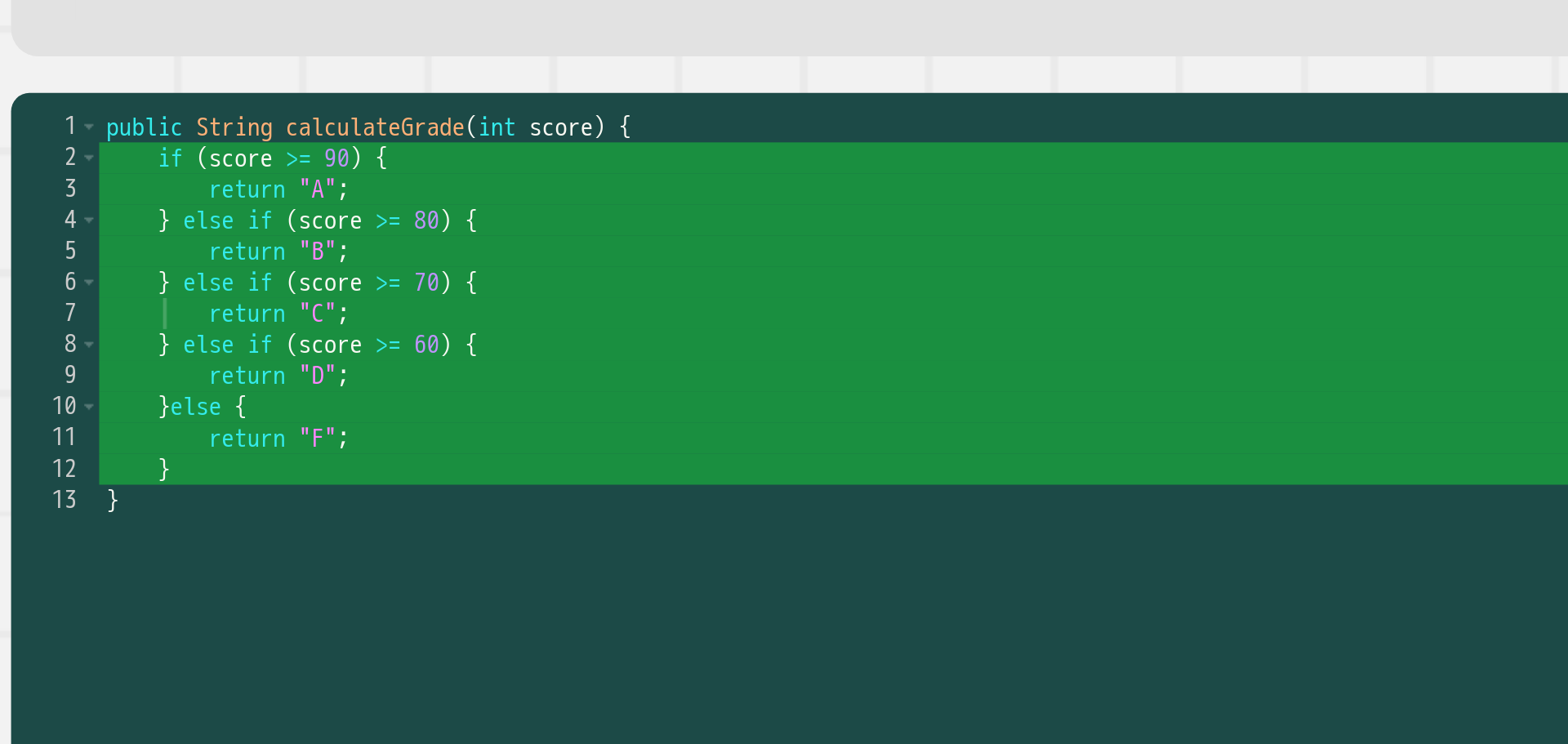 click on "**********" at bounding box center [784, 178] 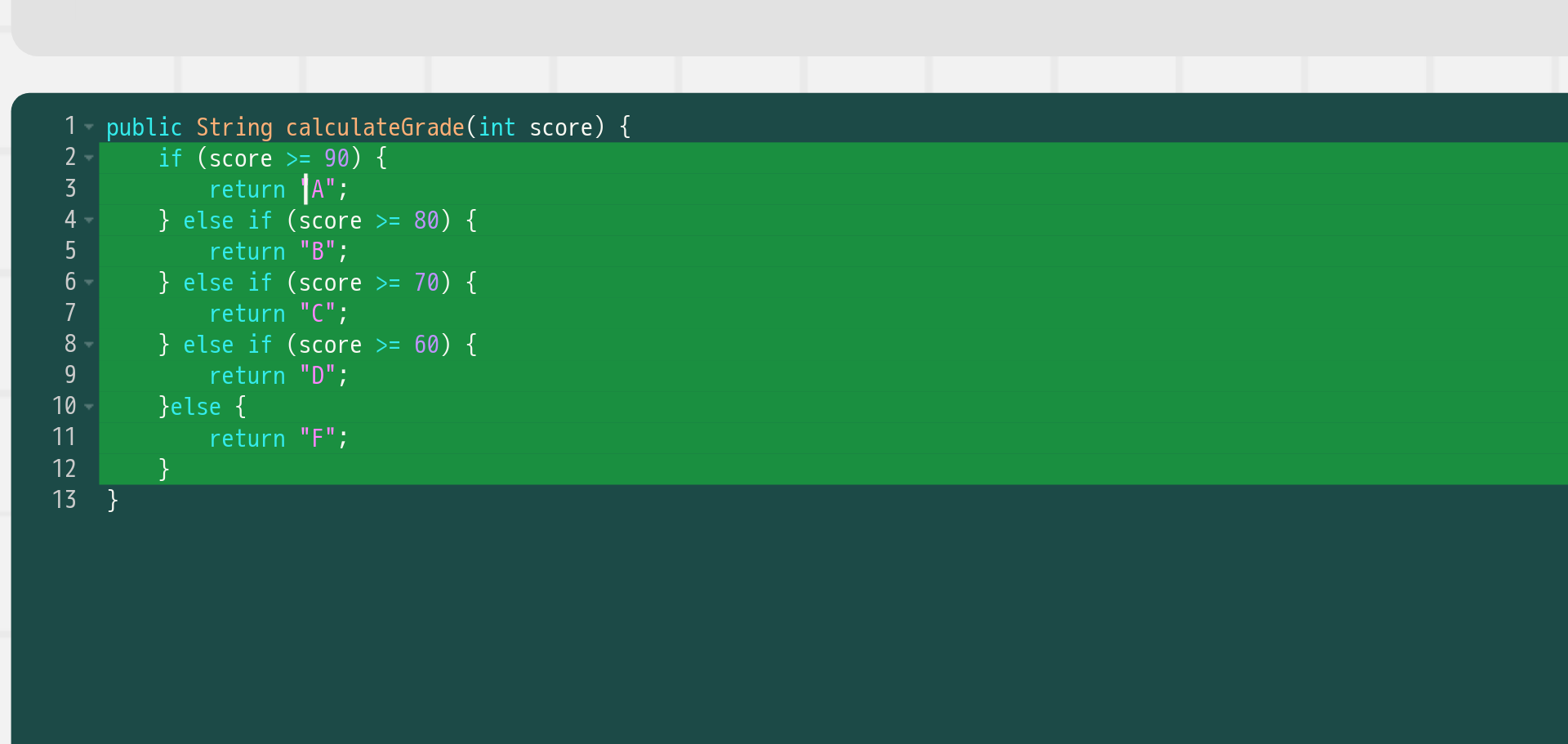 click on "public   String   calculateGrade ( int   score )   {      if   ( score   >=   90 )   {           return   "A" ;      }   else   if   ( score   >=   80 )   {           return   "B" ;      }   else   if   ( score   >=   70 )   {           return   "C" ;      }   else   if   ( score   >=   60 )   {           return   "D" ;      } else   {           return   "F" ;      } }" at bounding box center (800, 470) 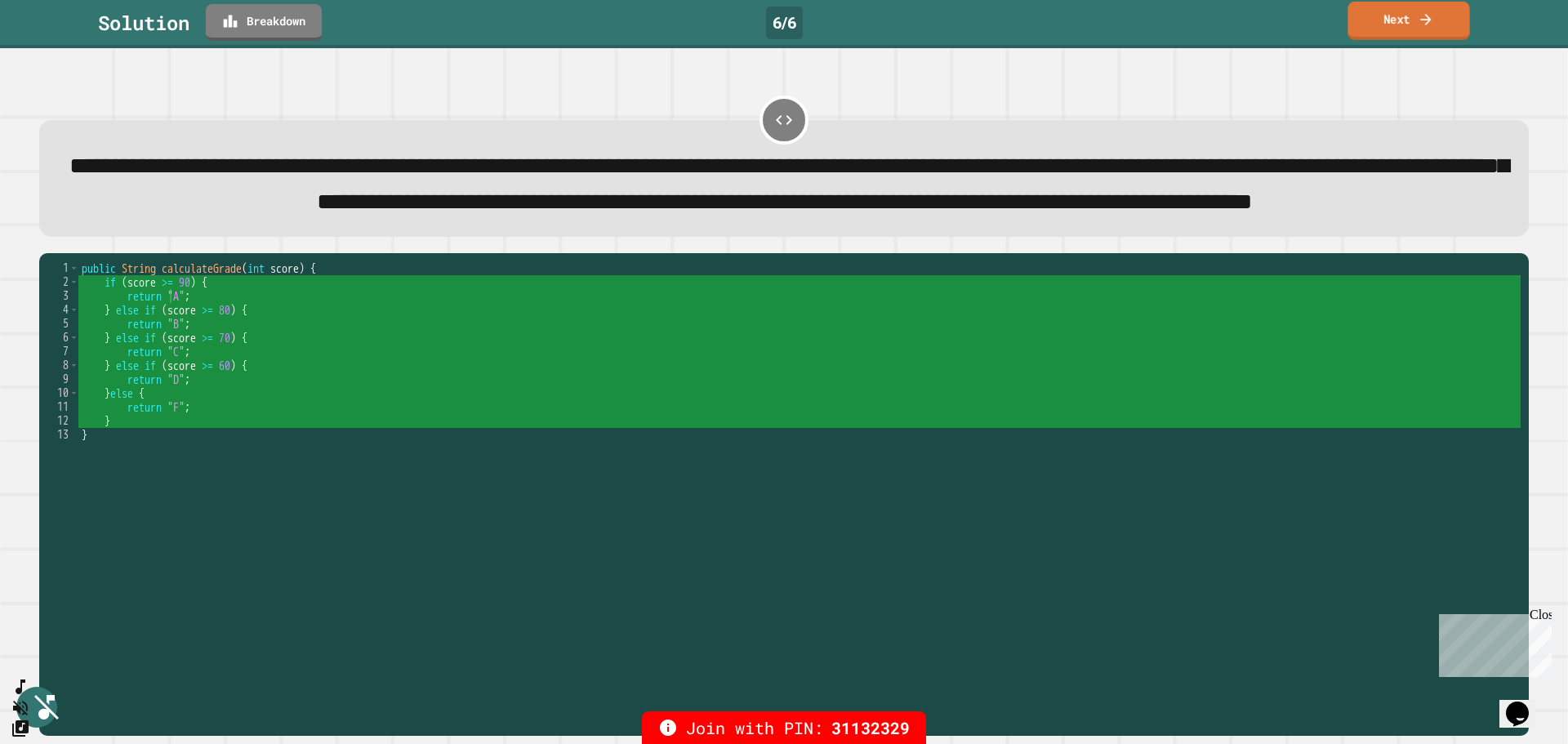 click on "Next" at bounding box center [1408, 20] 